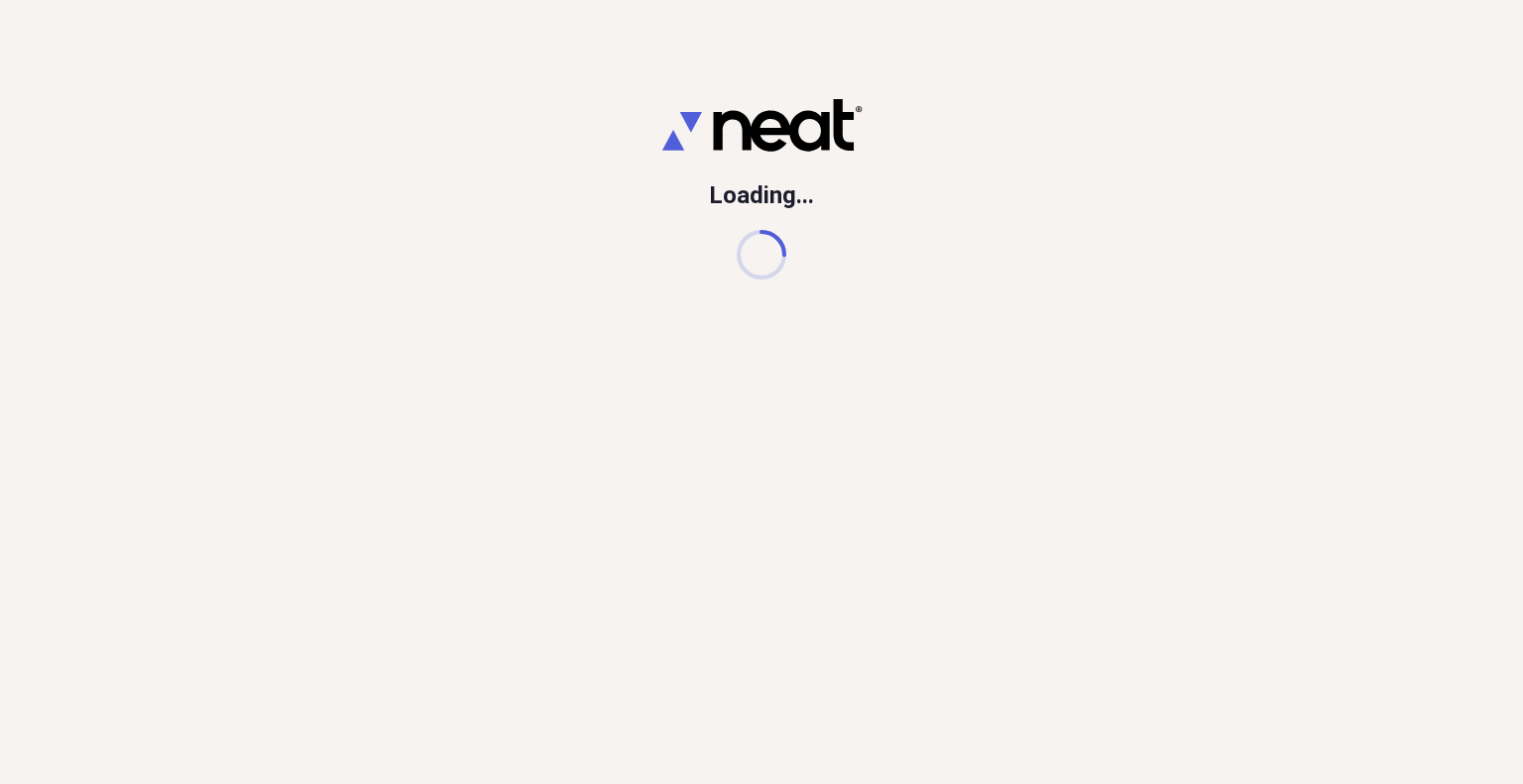 scroll, scrollTop: 0, scrollLeft: 0, axis: both 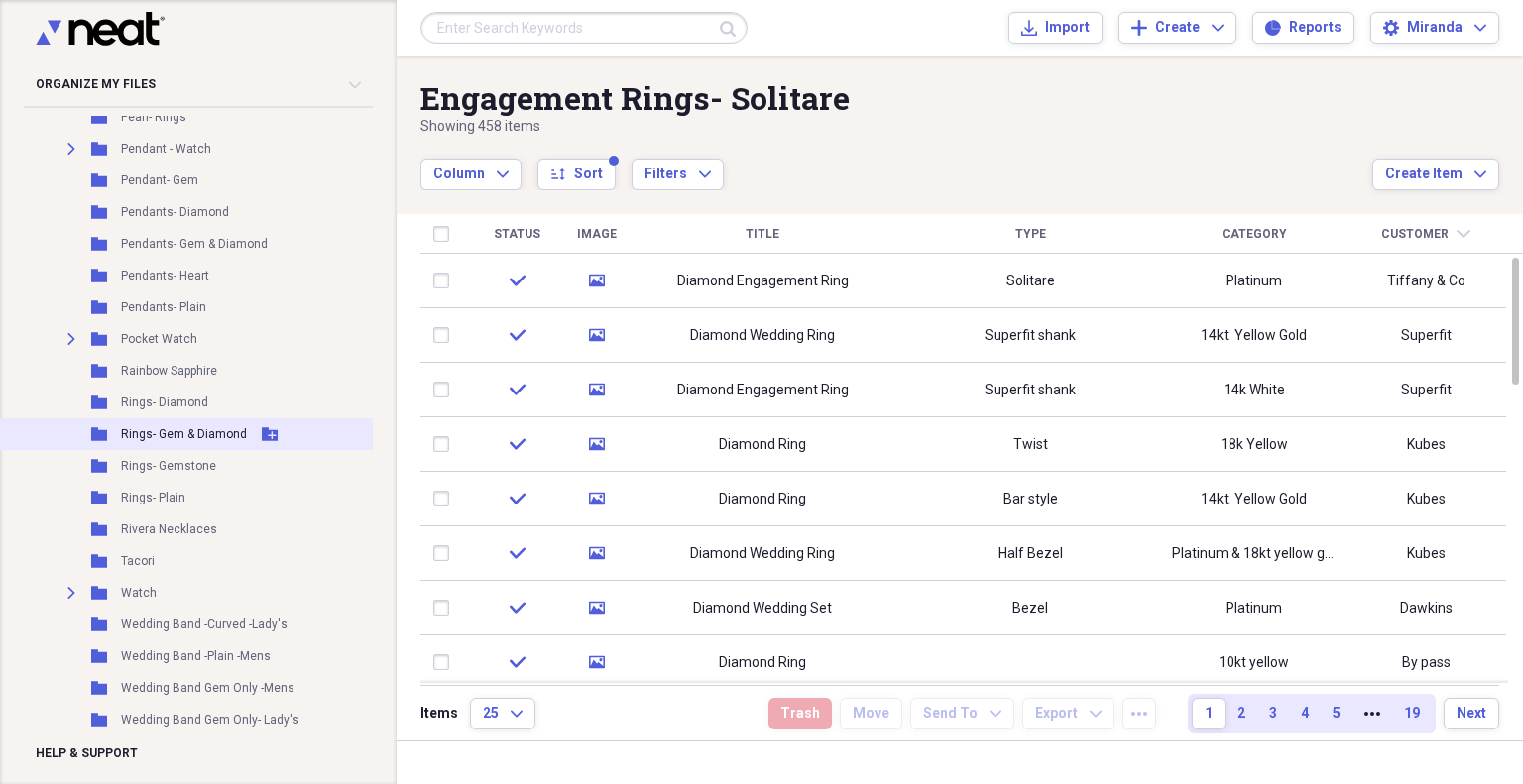 click on "Rings- Gem & Diamond" at bounding box center [183, 434] 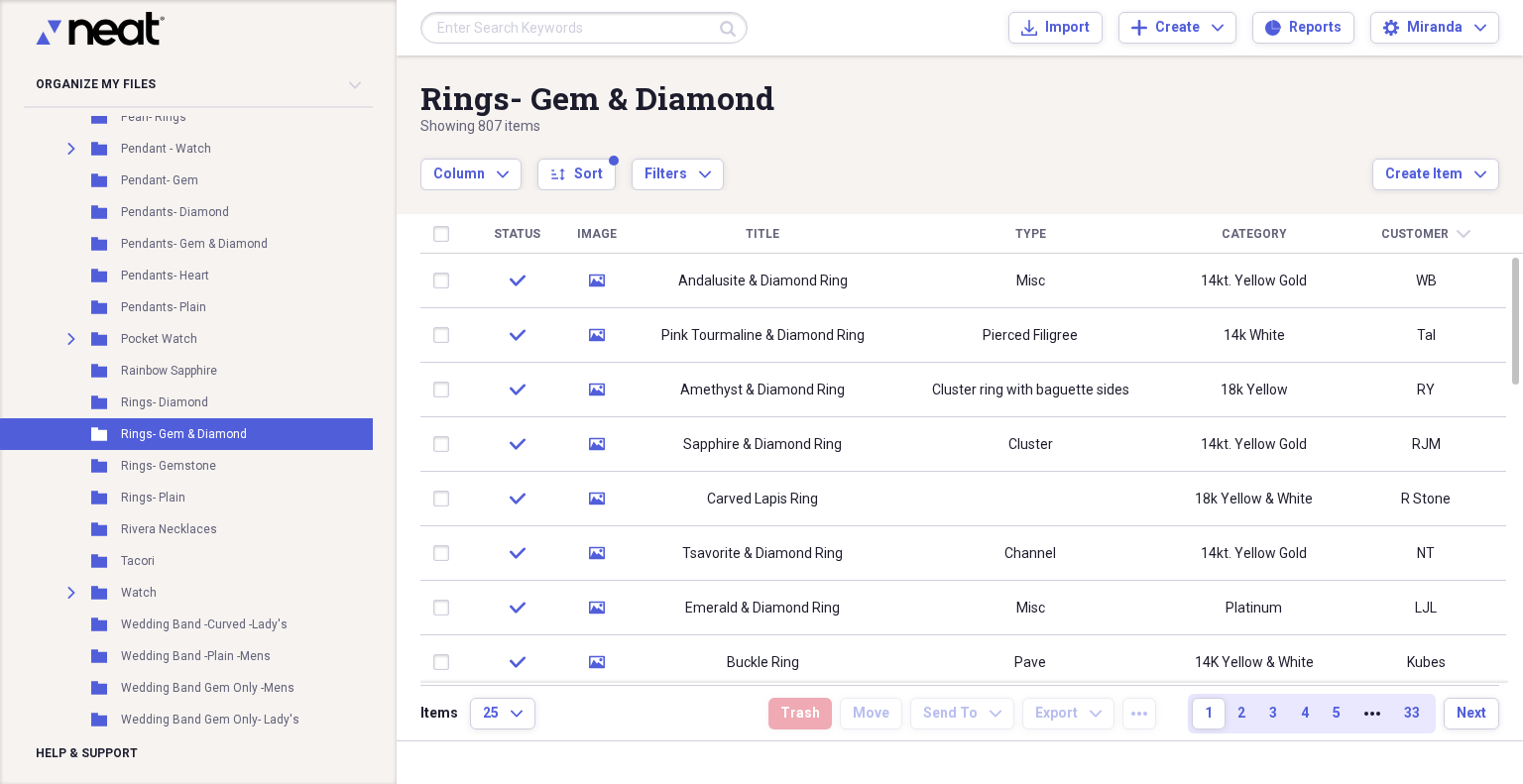 click on "Type" at bounding box center (1030, 234) 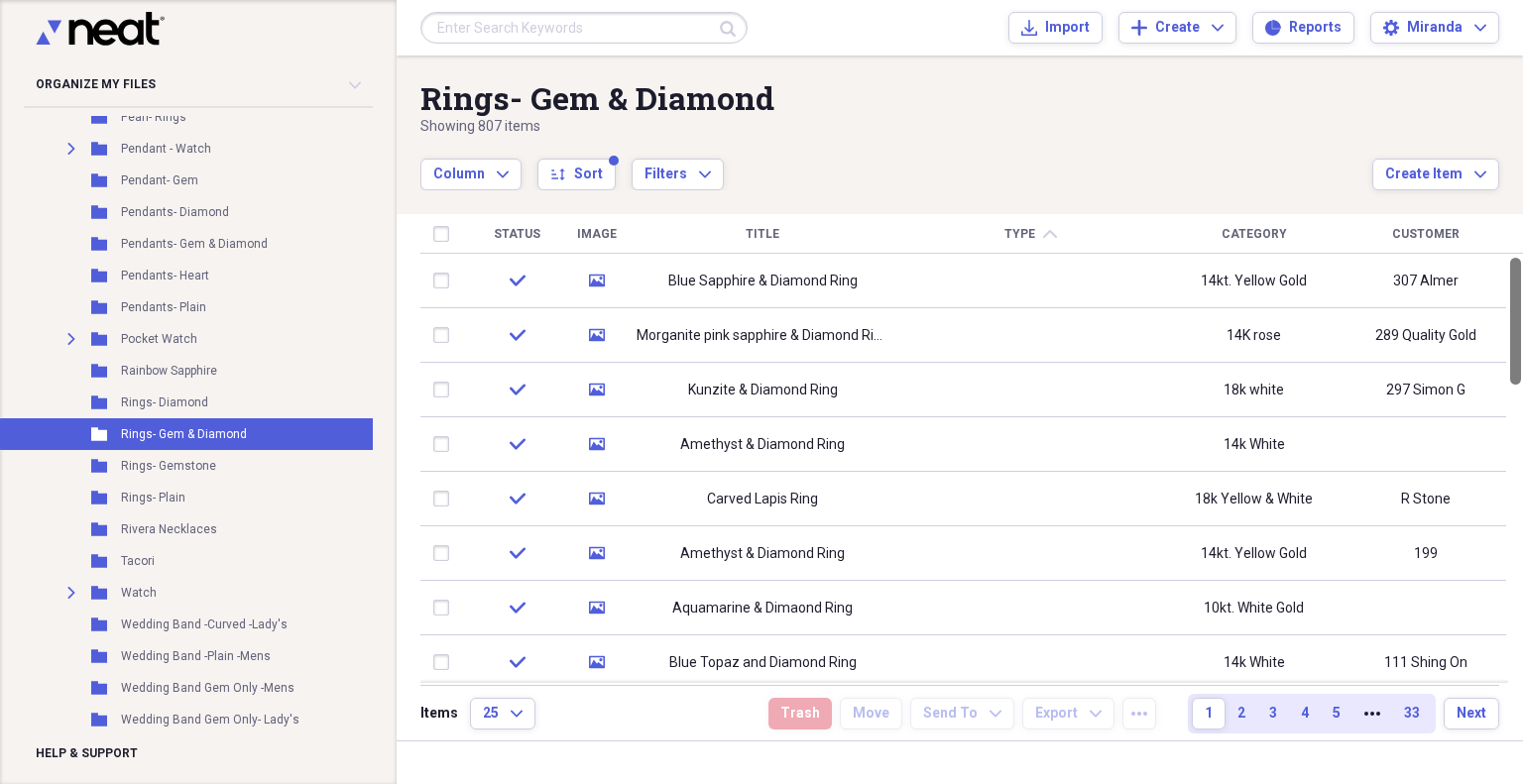 click at bounding box center (1515, 321) 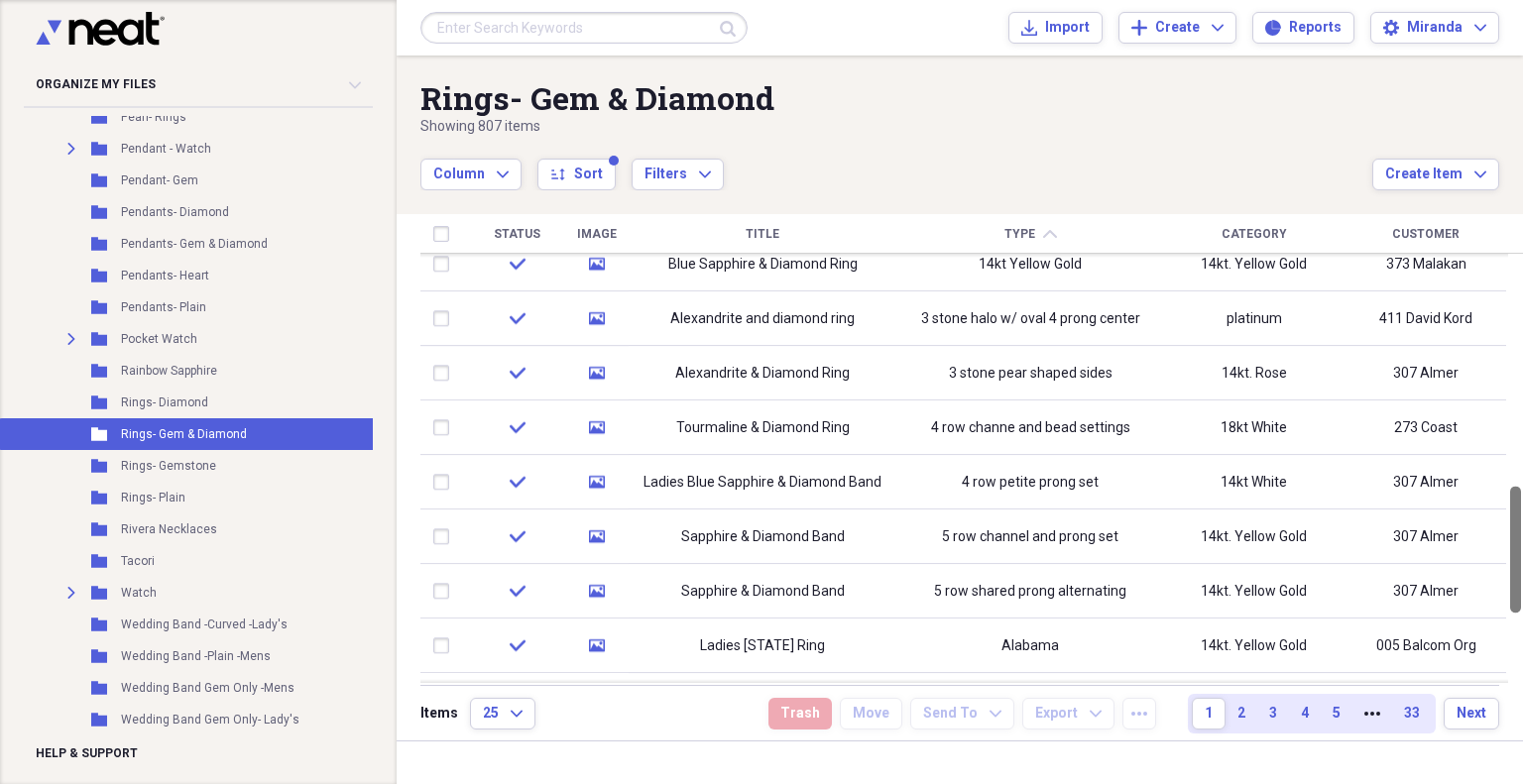 click at bounding box center [1515, 549] 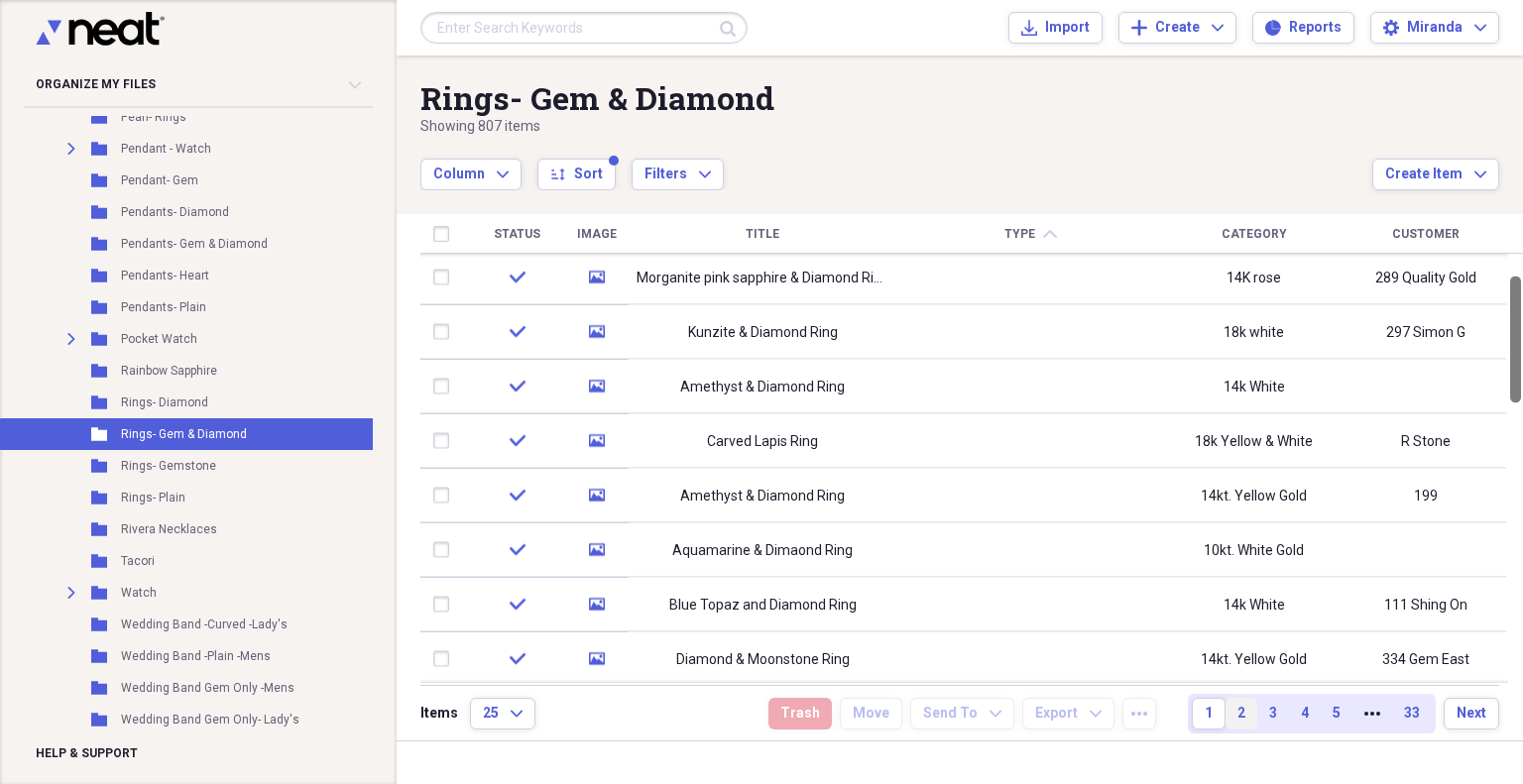 click on "2" at bounding box center (1241, 714) 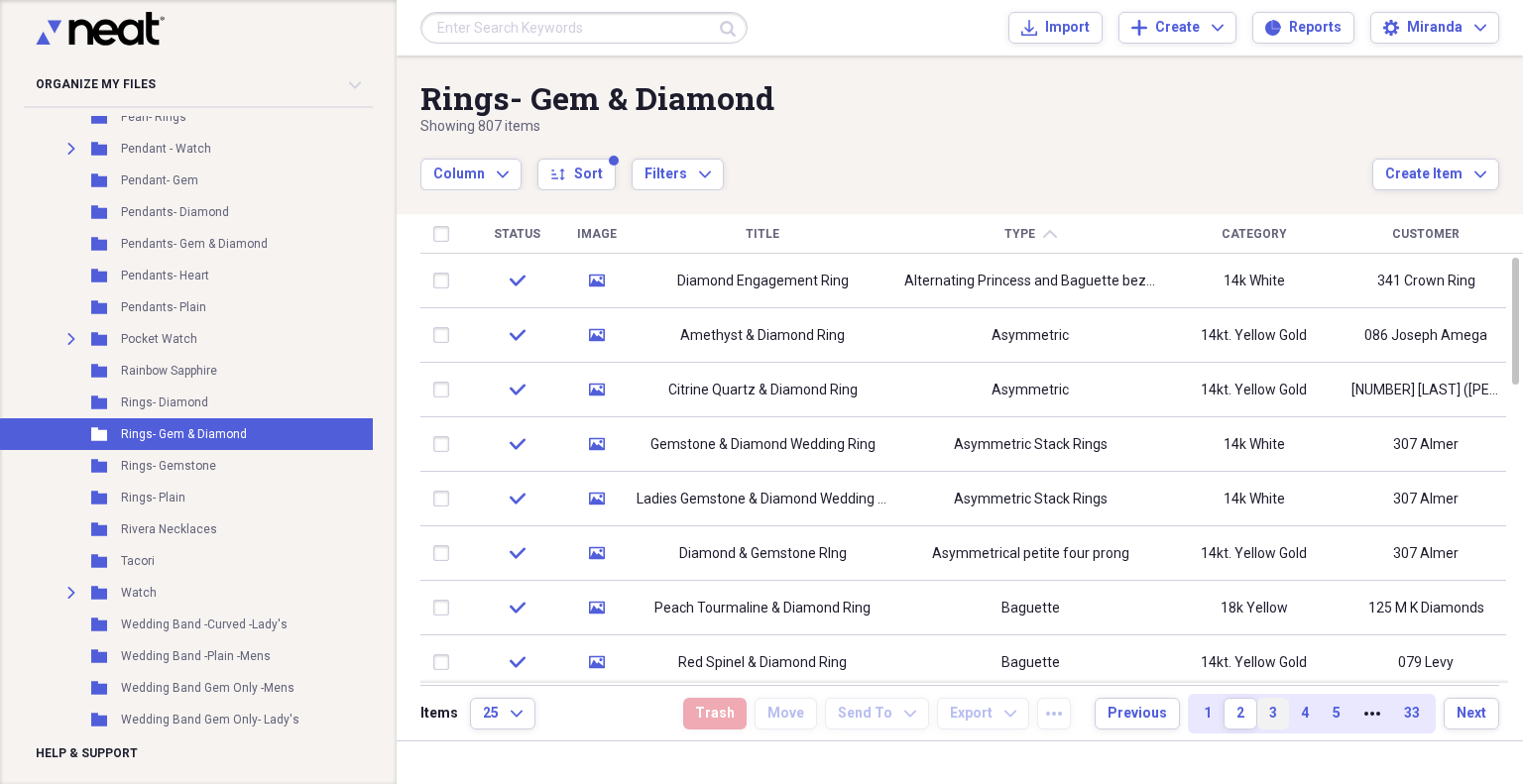 click on "3" at bounding box center [1273, 714] 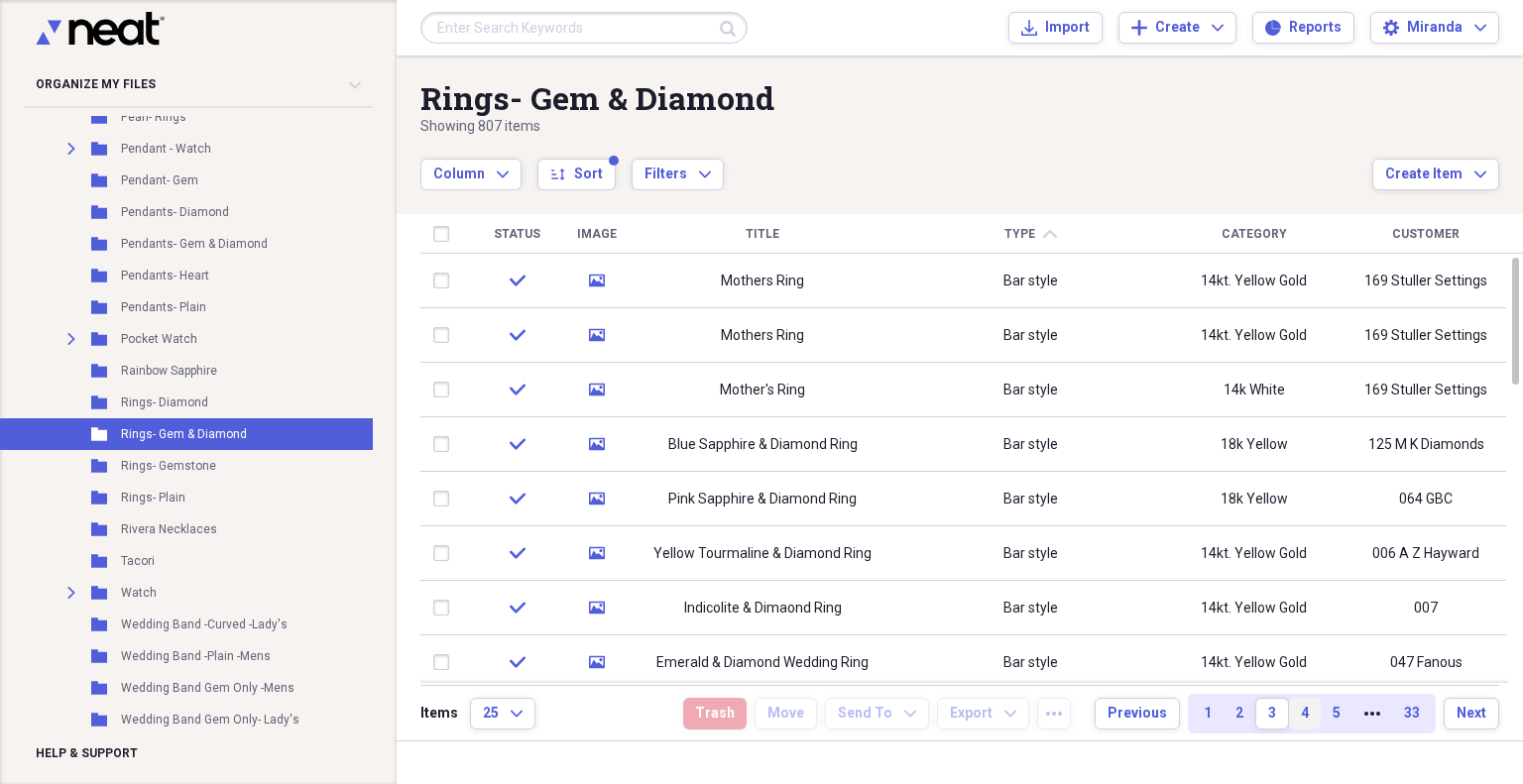 click on "4" at bounding box center [1305, 714] 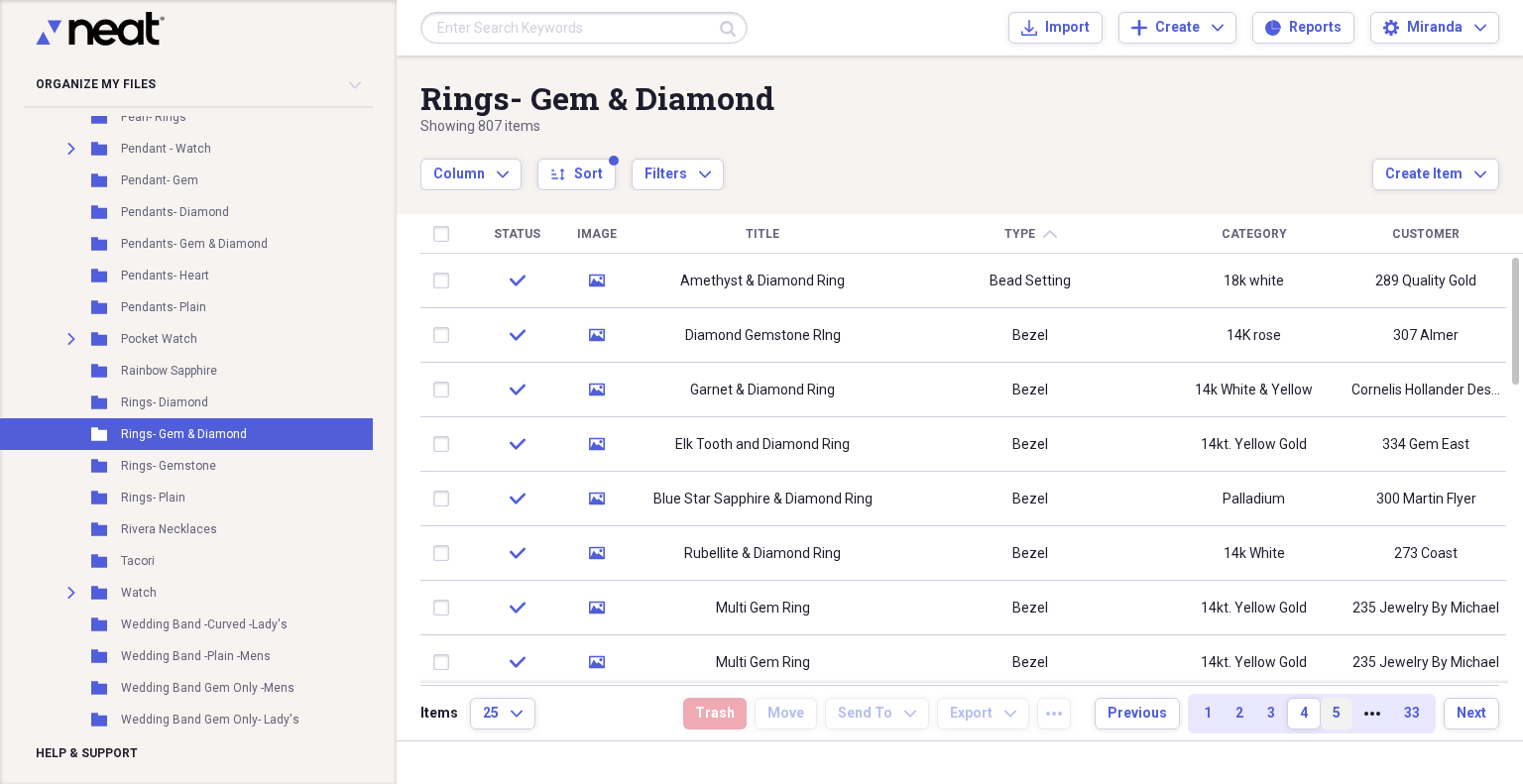 click on "5" at bounding box center [1337, 714] 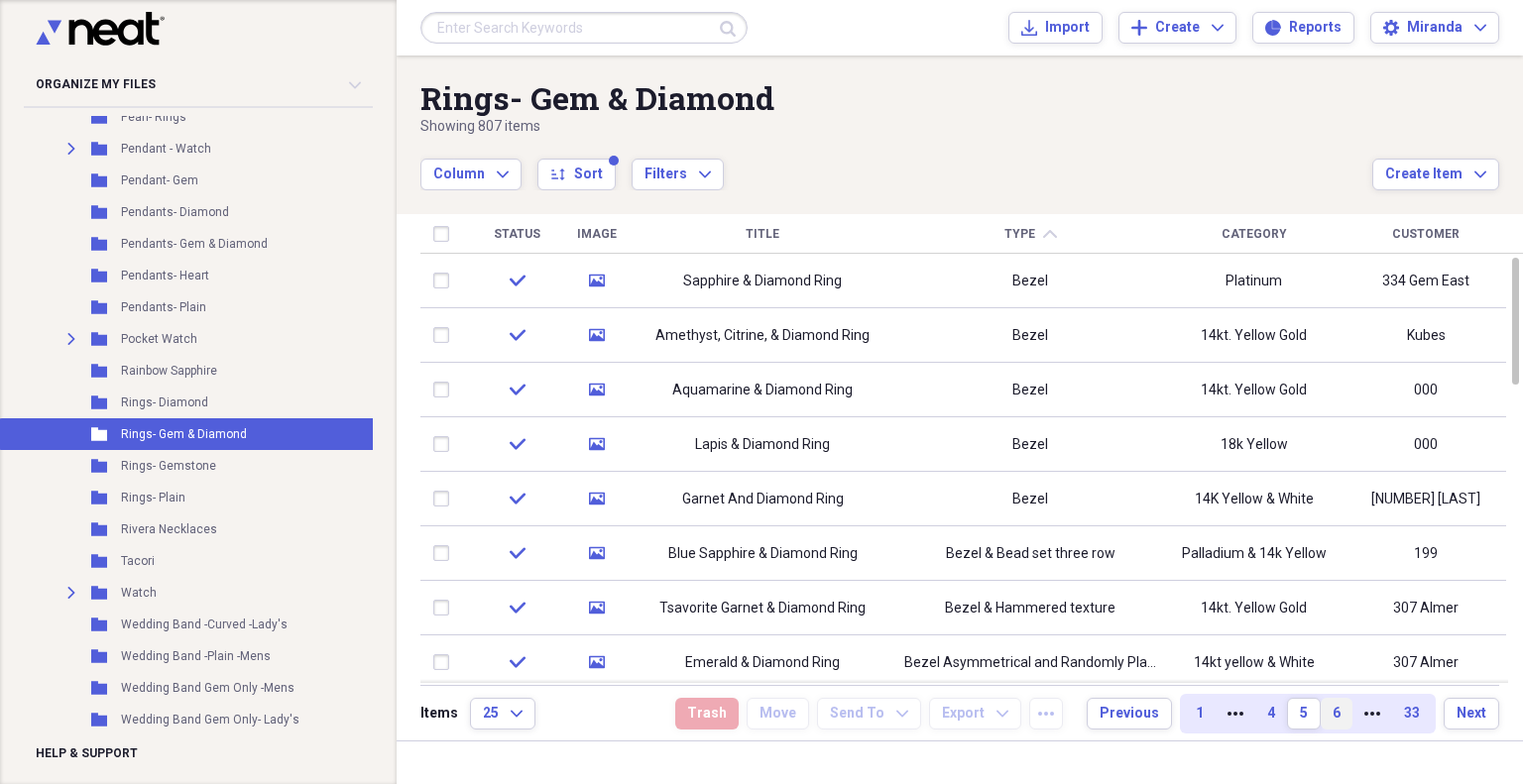 click on "6" at bounding box center (1337, 714) 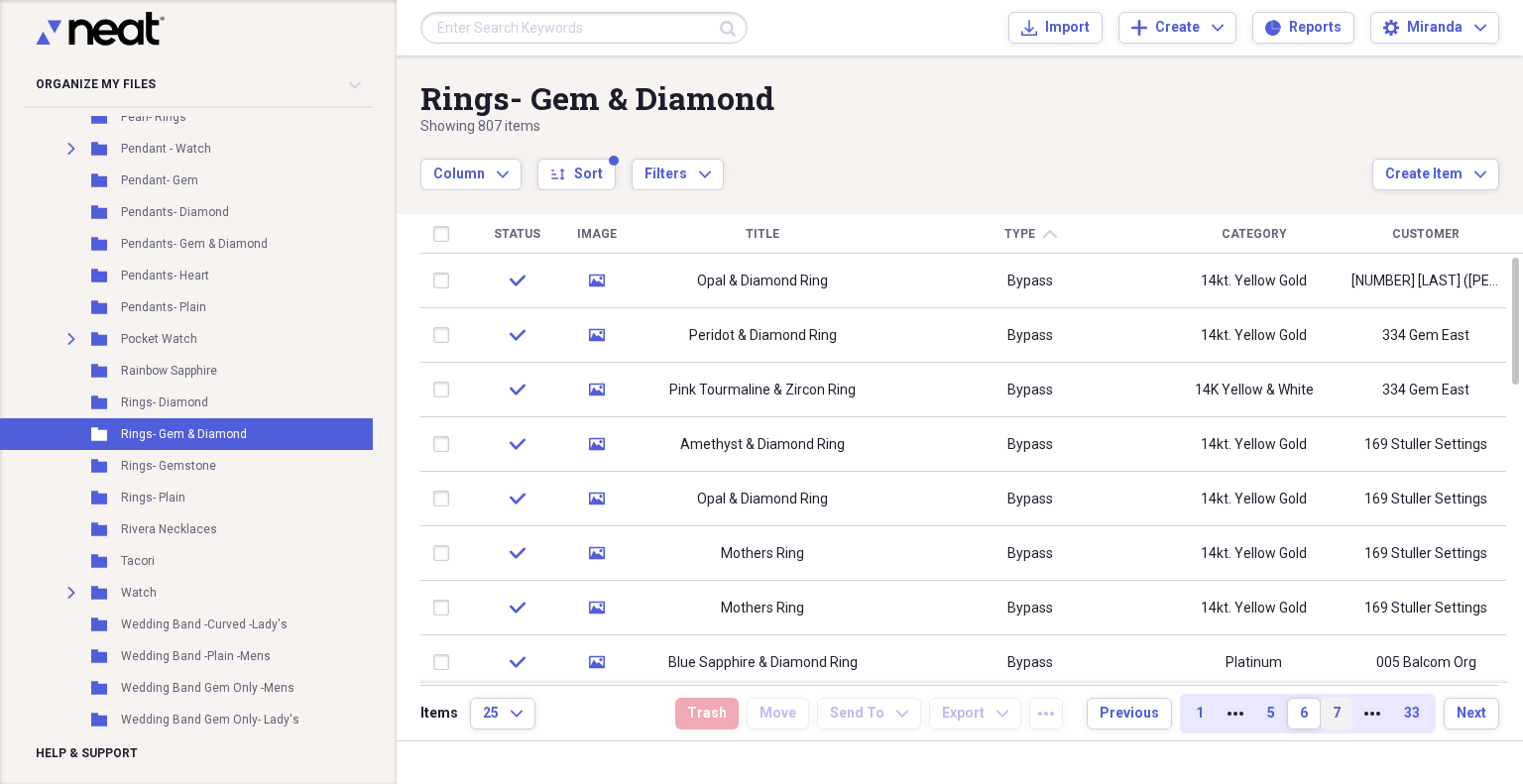 click on "7" at bounding box center (1337, 714) 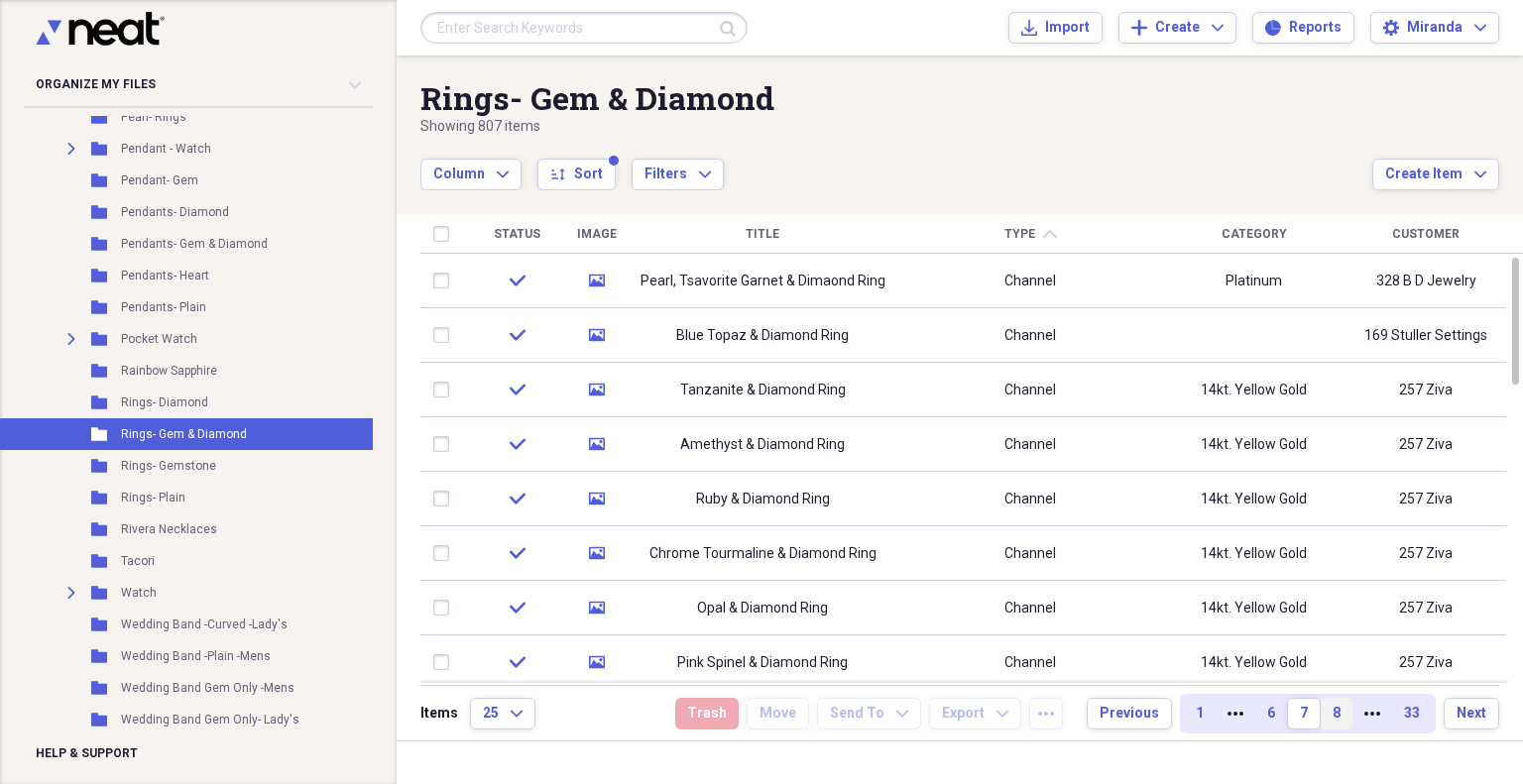 click on "8" at bounding box center [1337, 714] 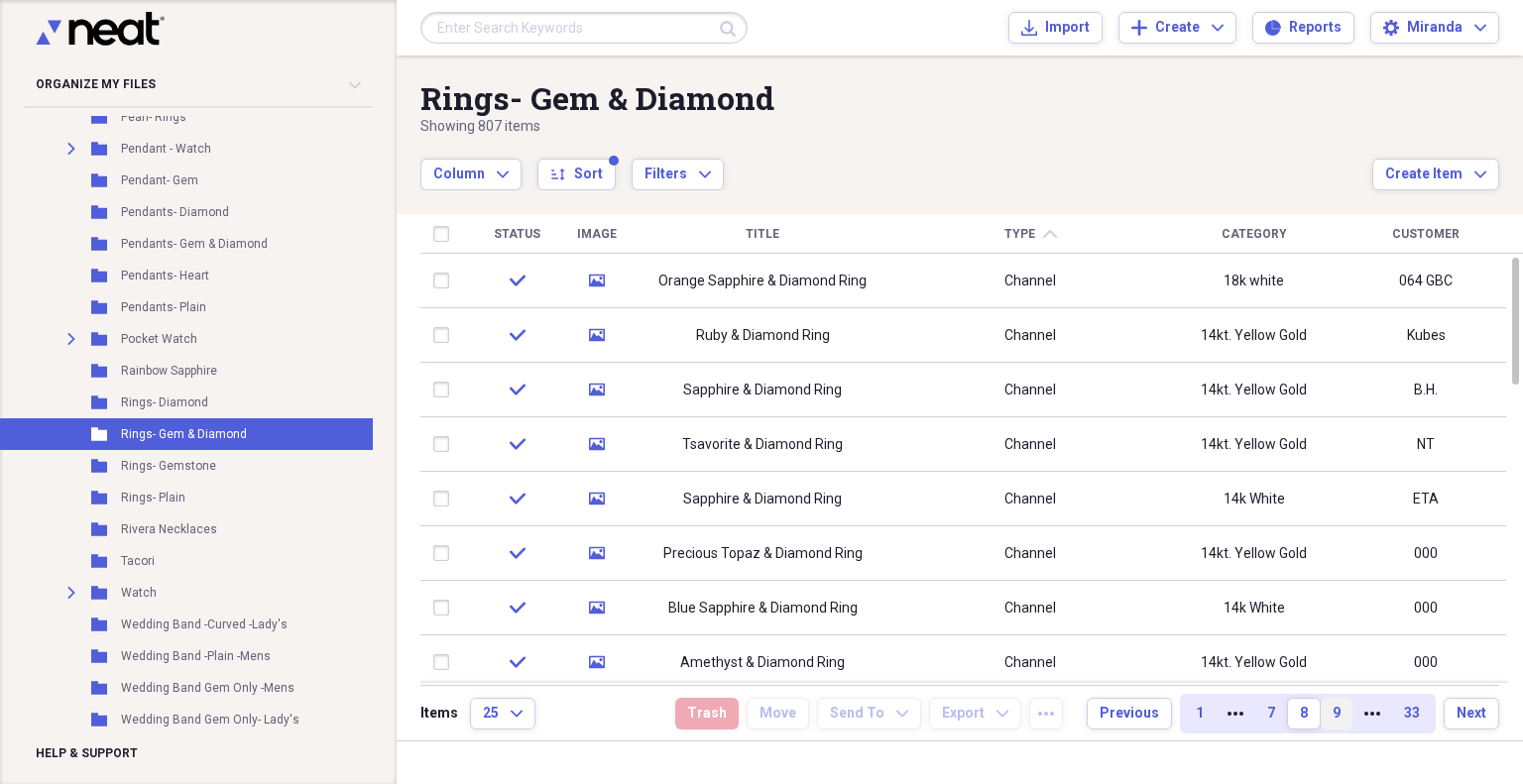 click on "9" at bounding box center (1337, 714) 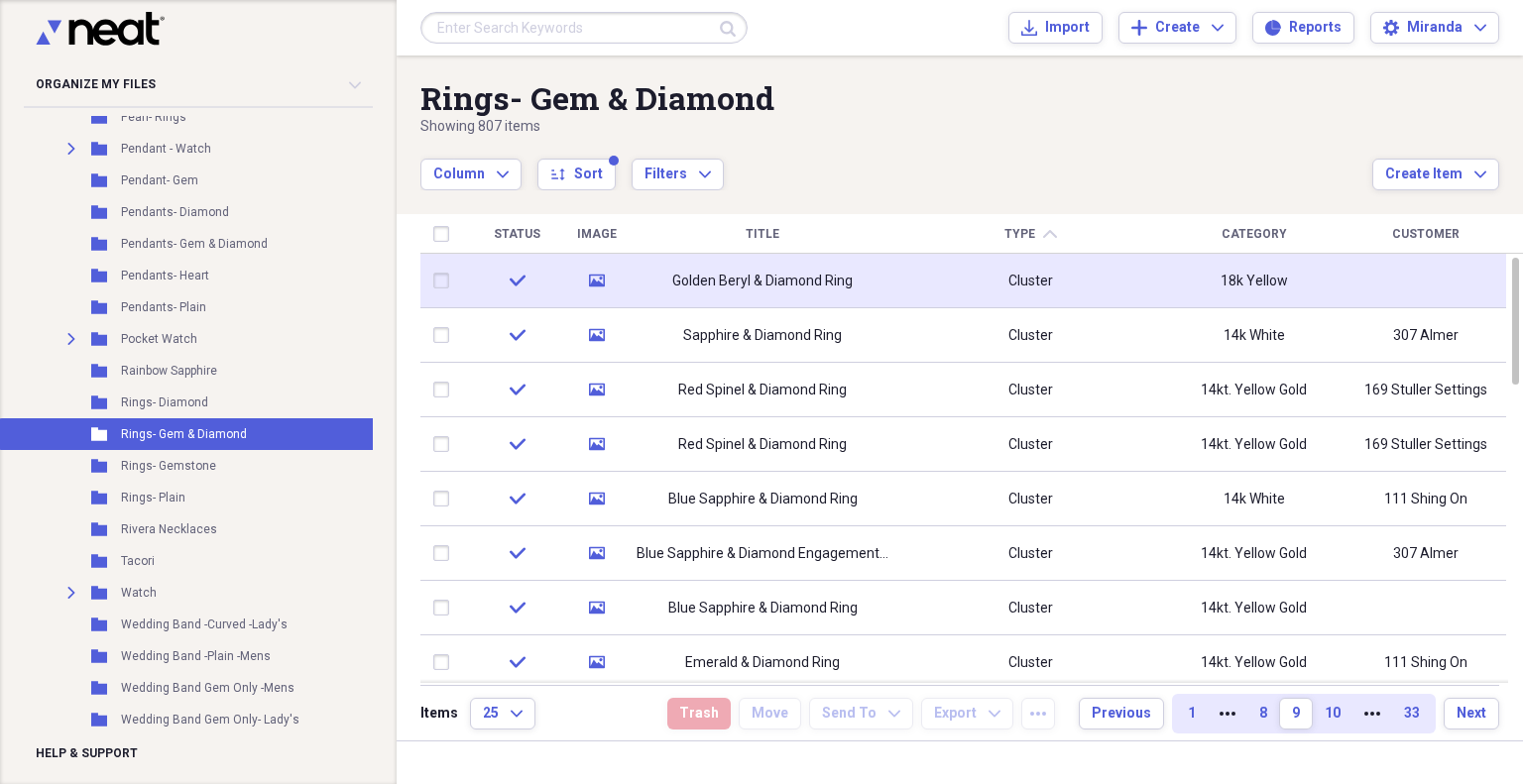 click 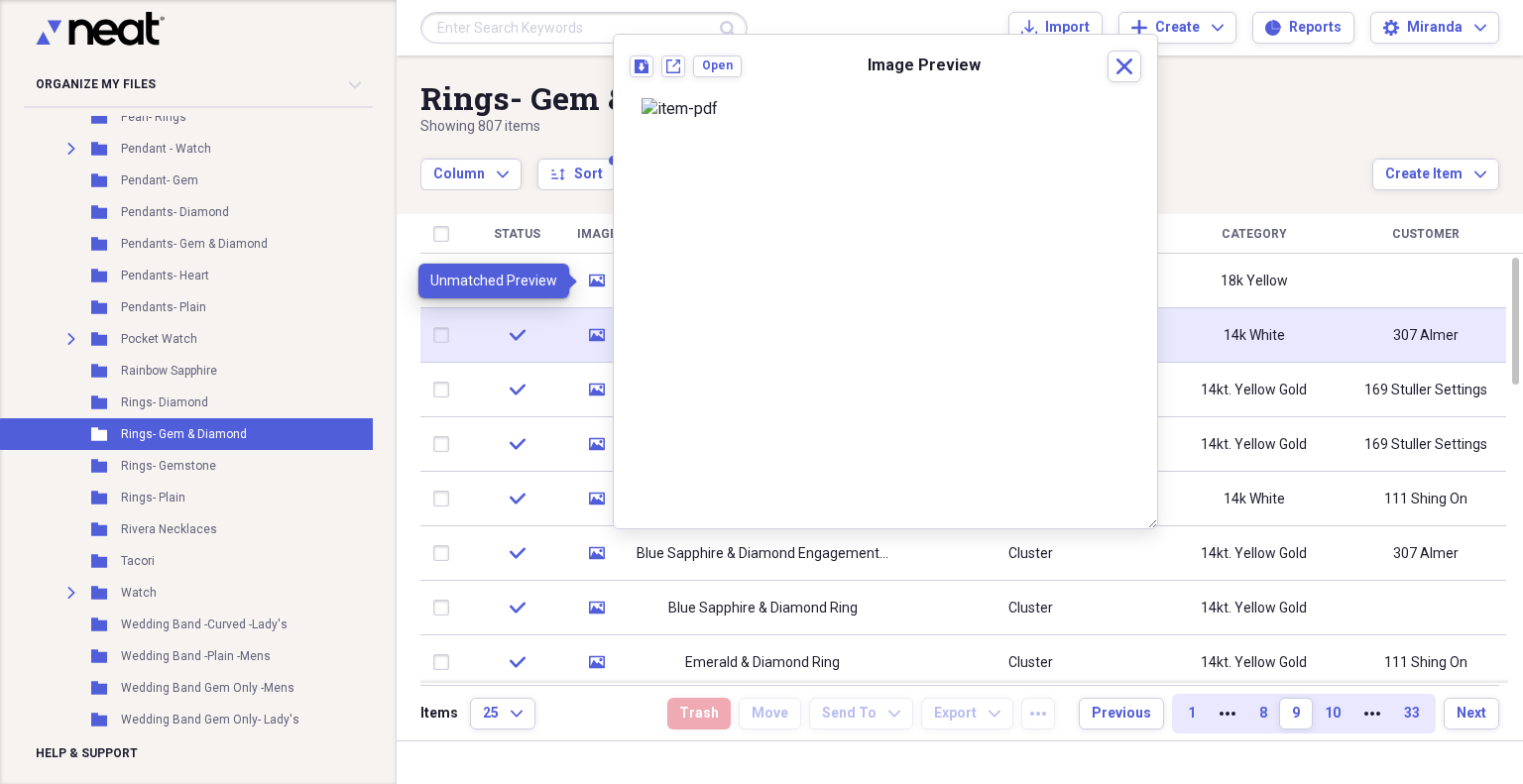 click 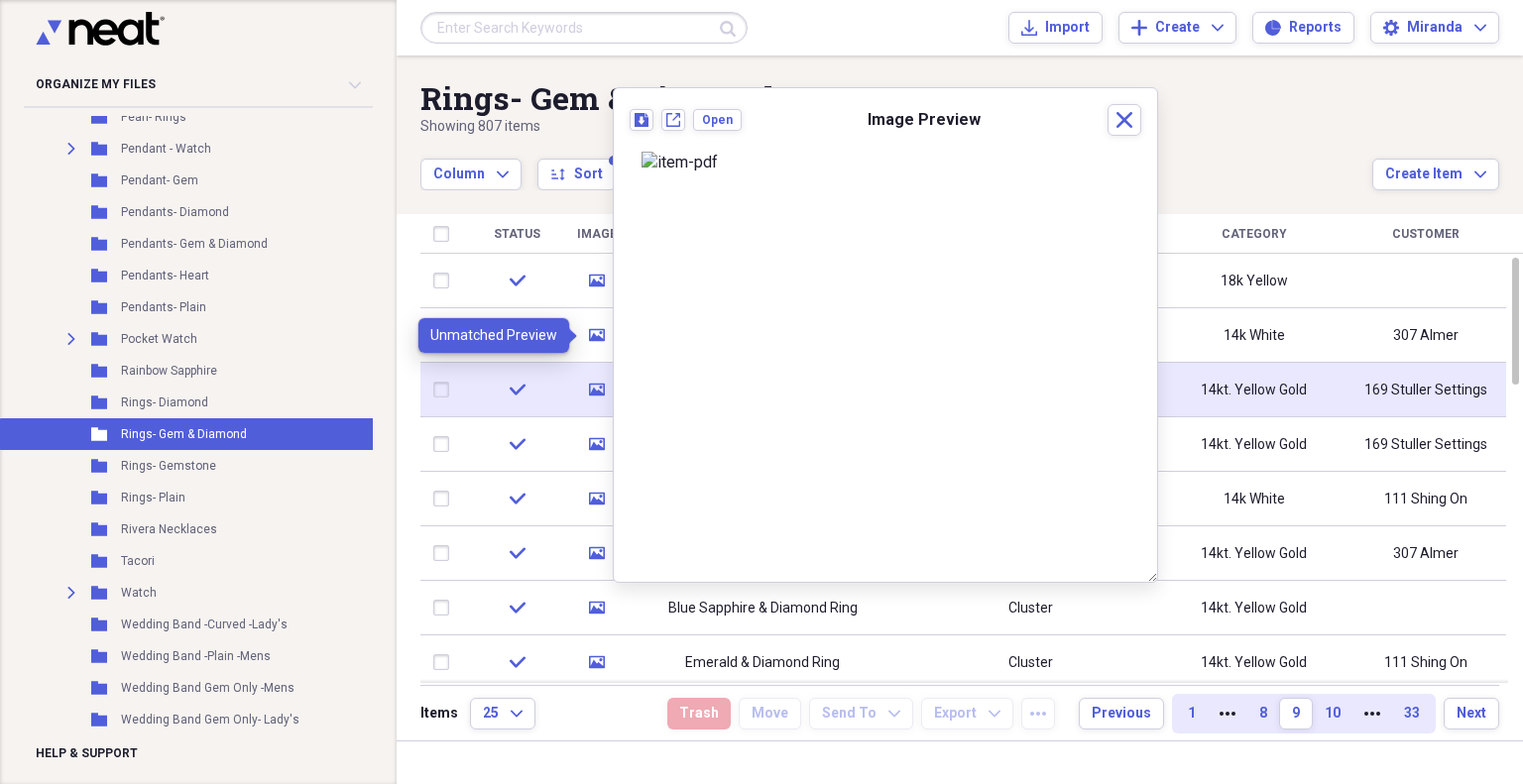 click on "media" 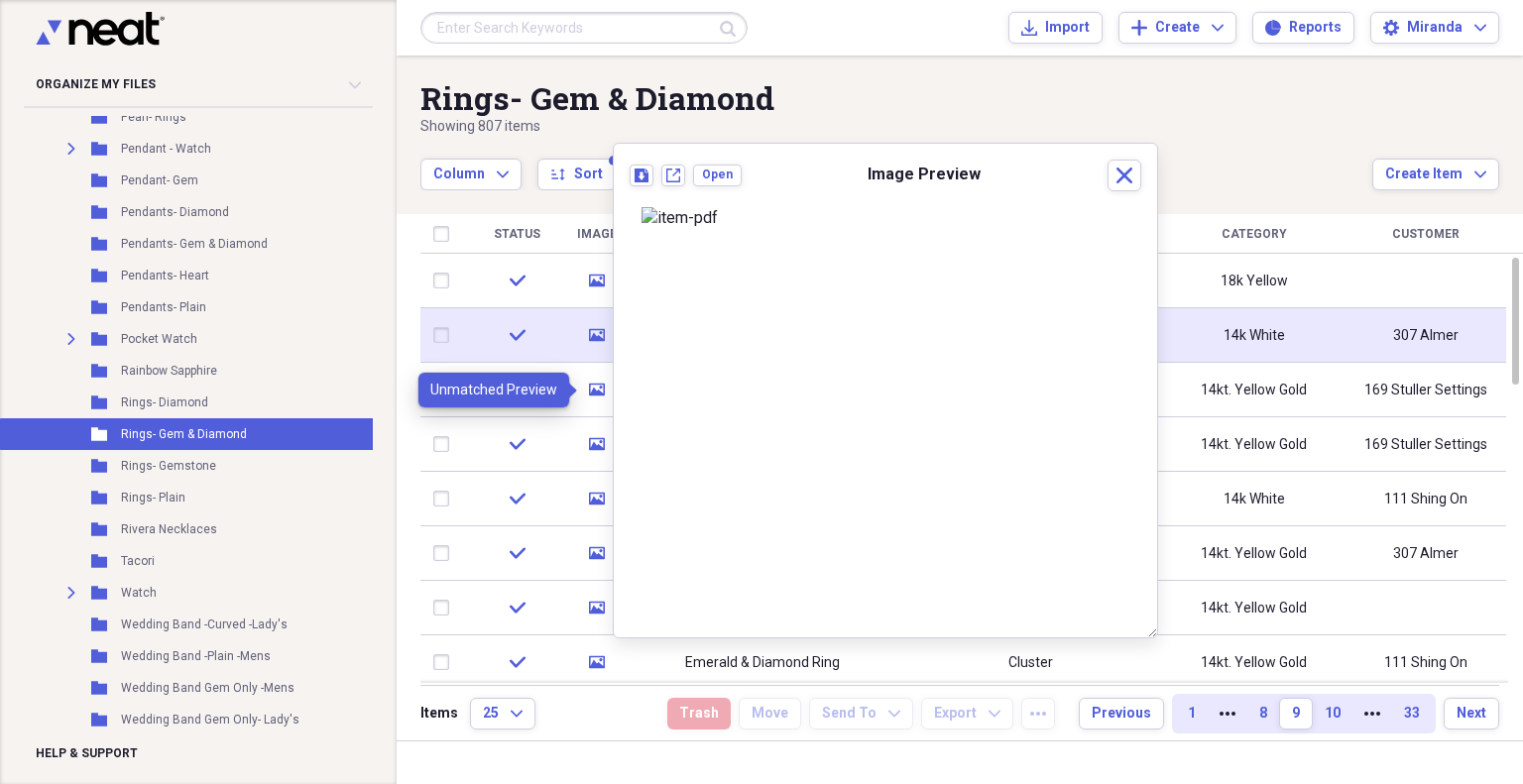 click 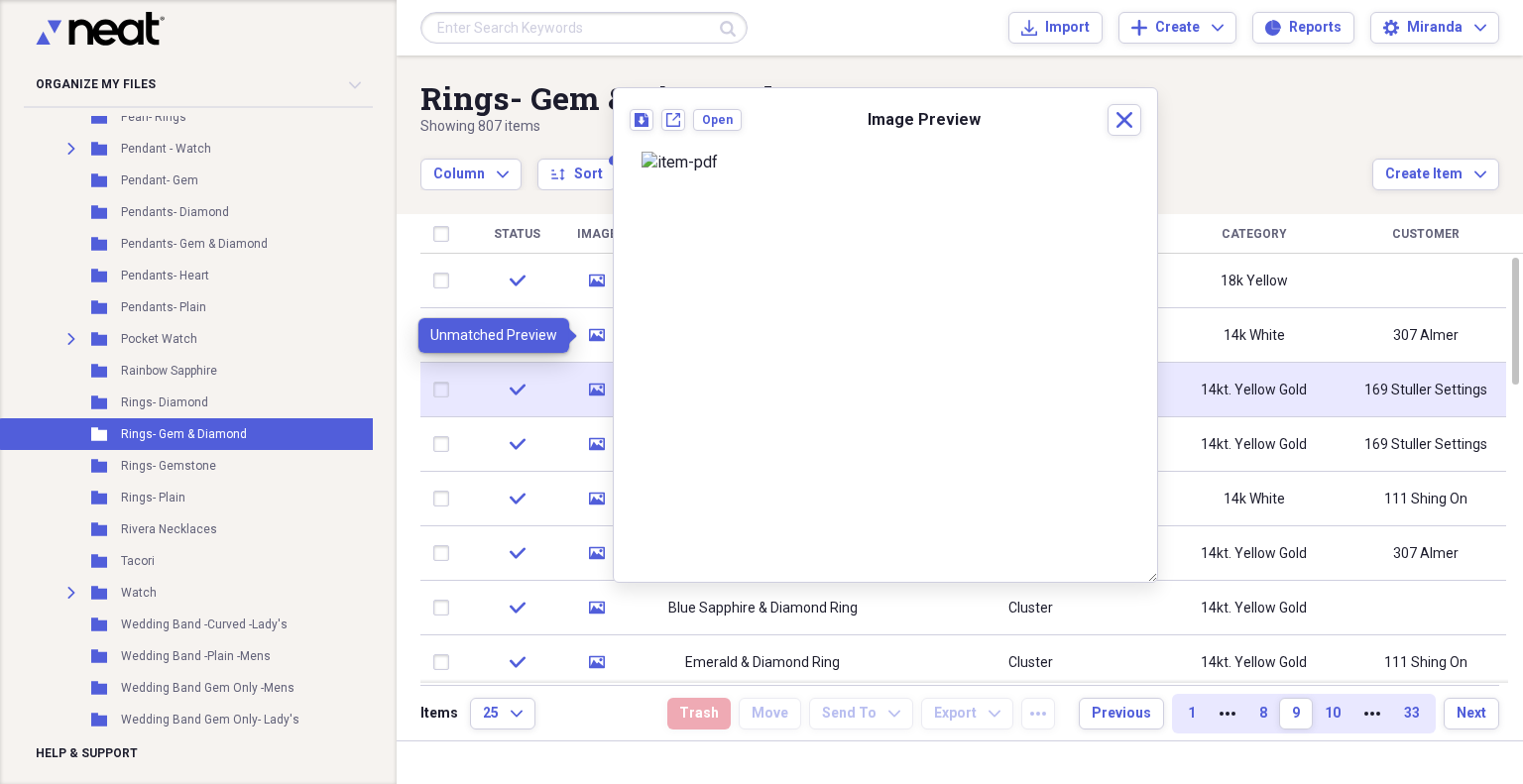 click on "media" 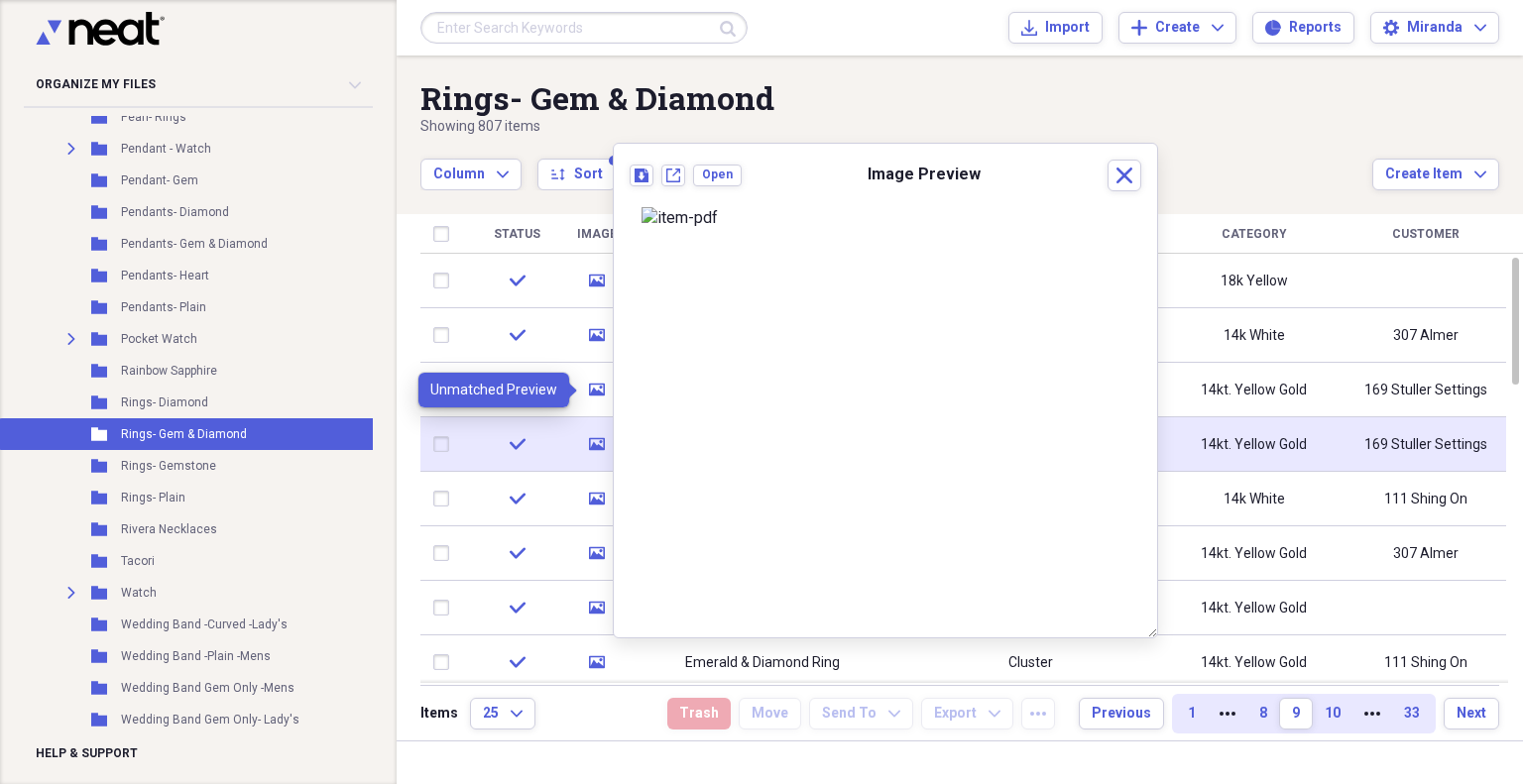 click on "media" at bounding box center [596, 444] 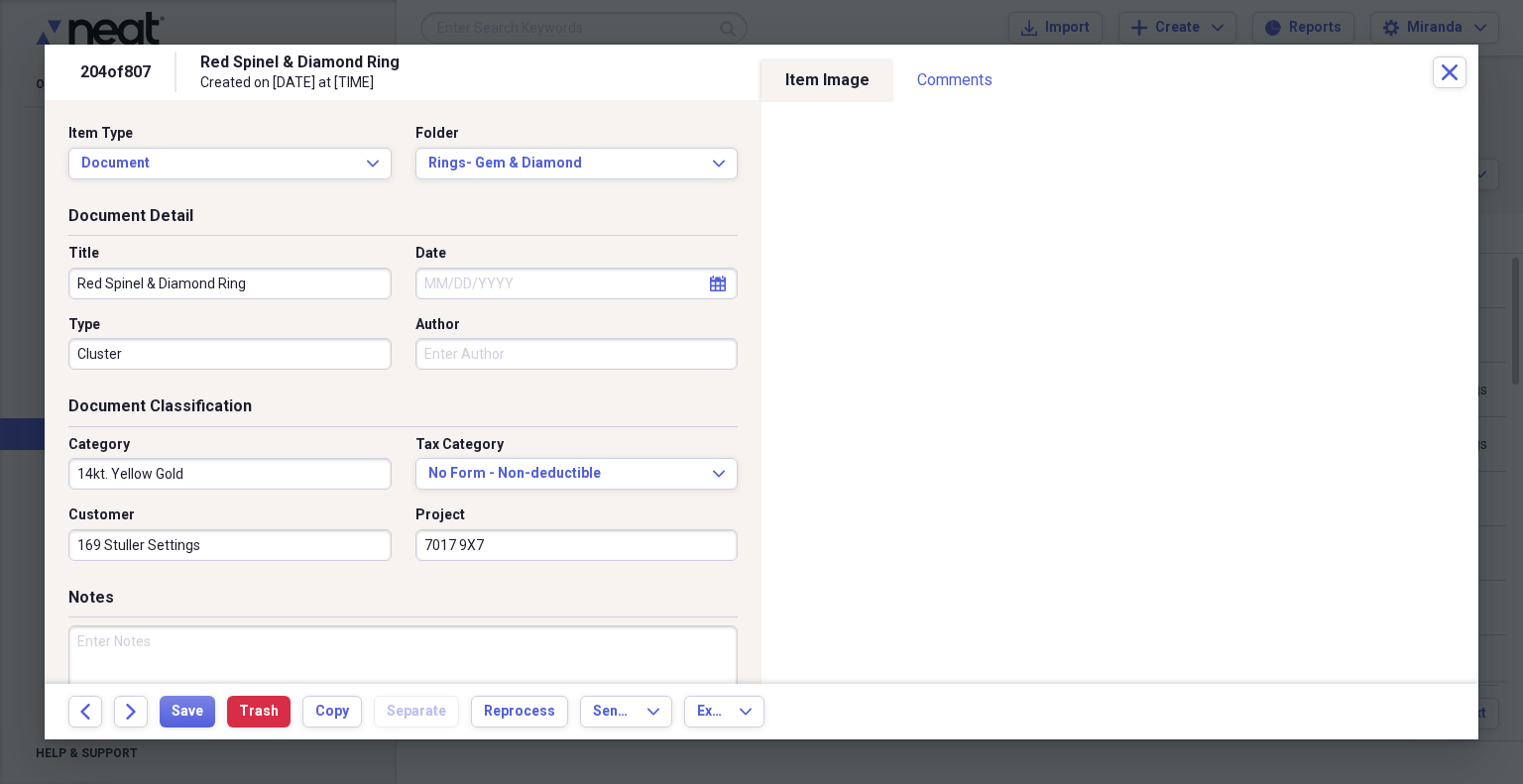 click on "Tax Category" at bounding box center [577, 445] 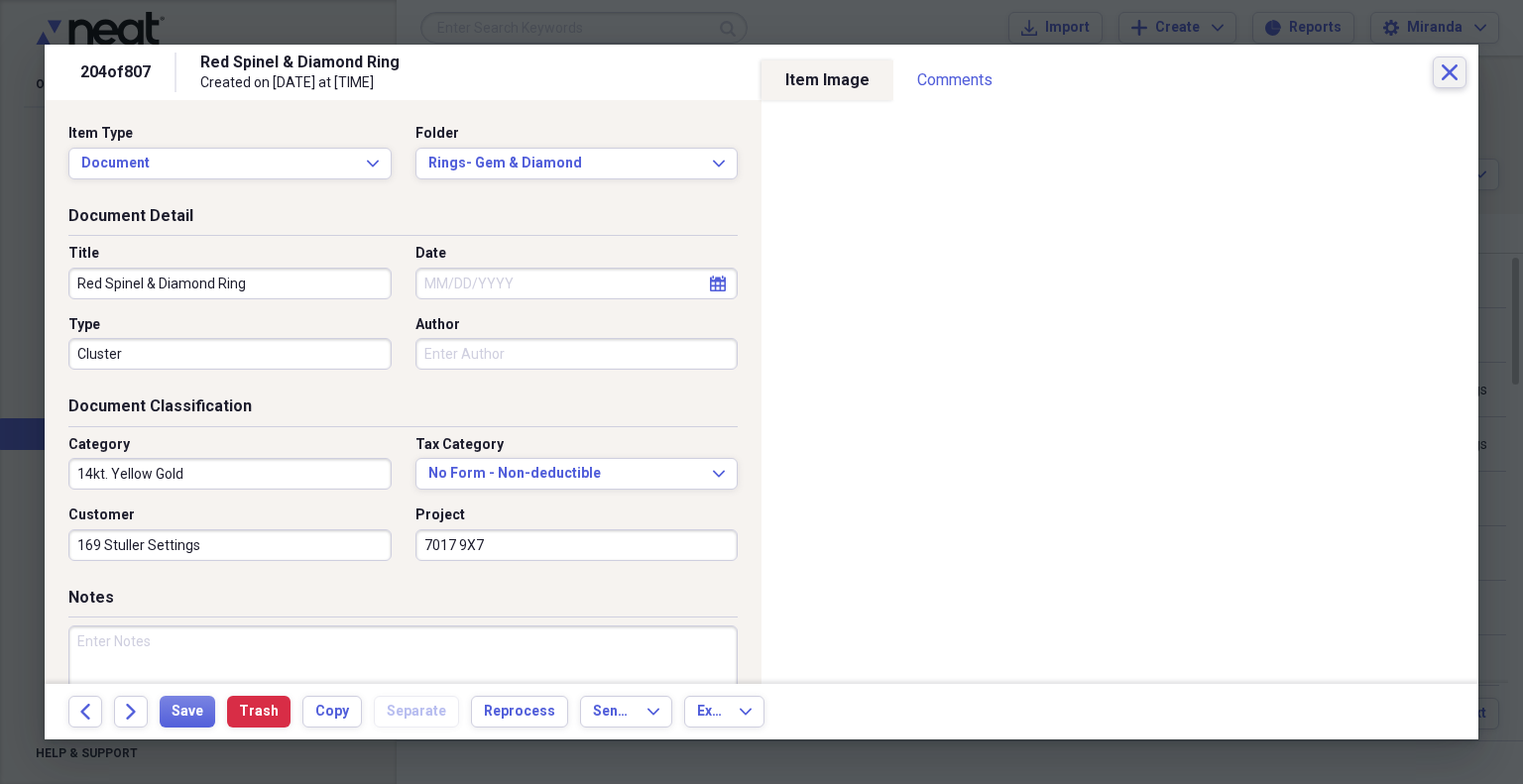 click 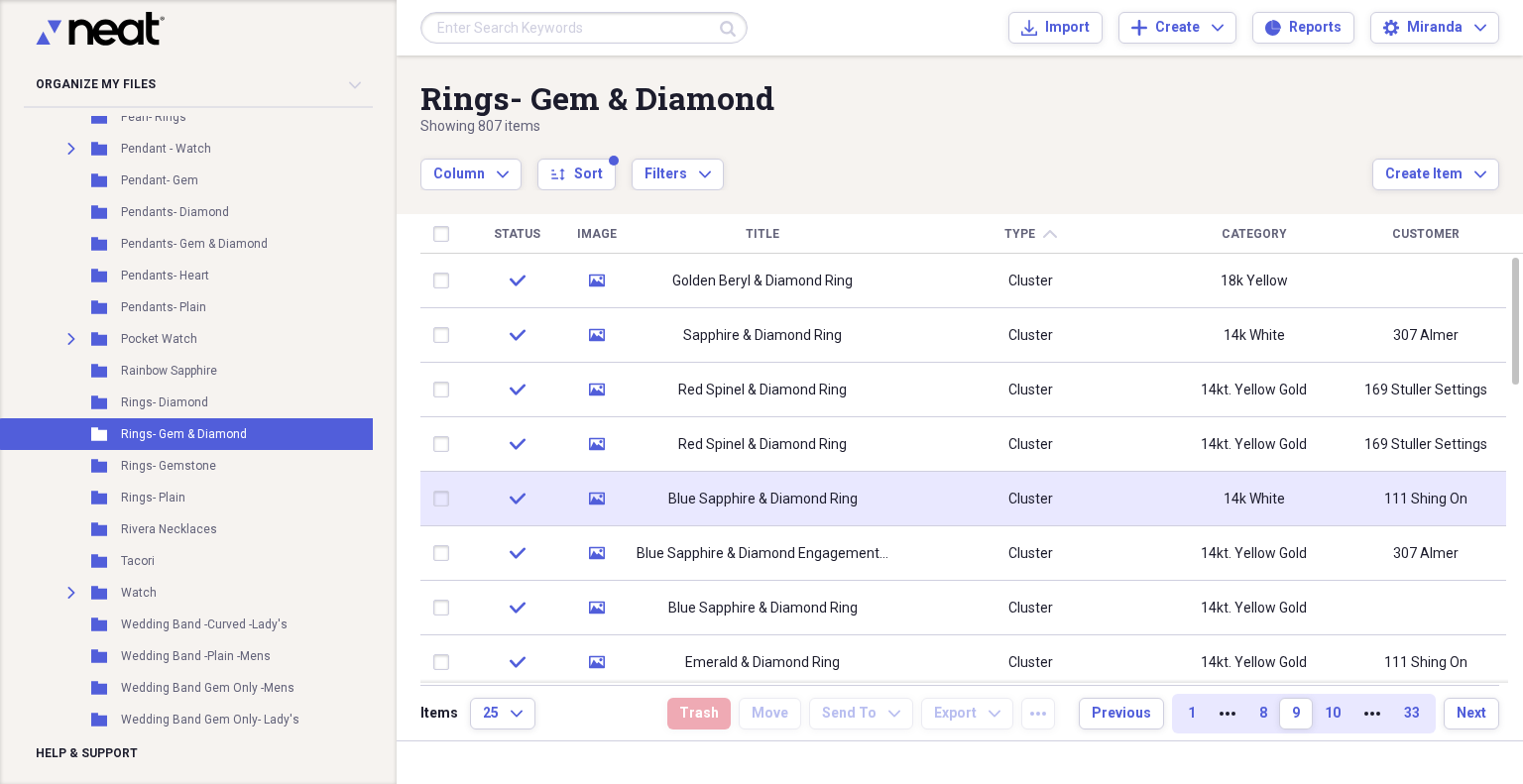 click on "media" at bounding box center [596, 499] 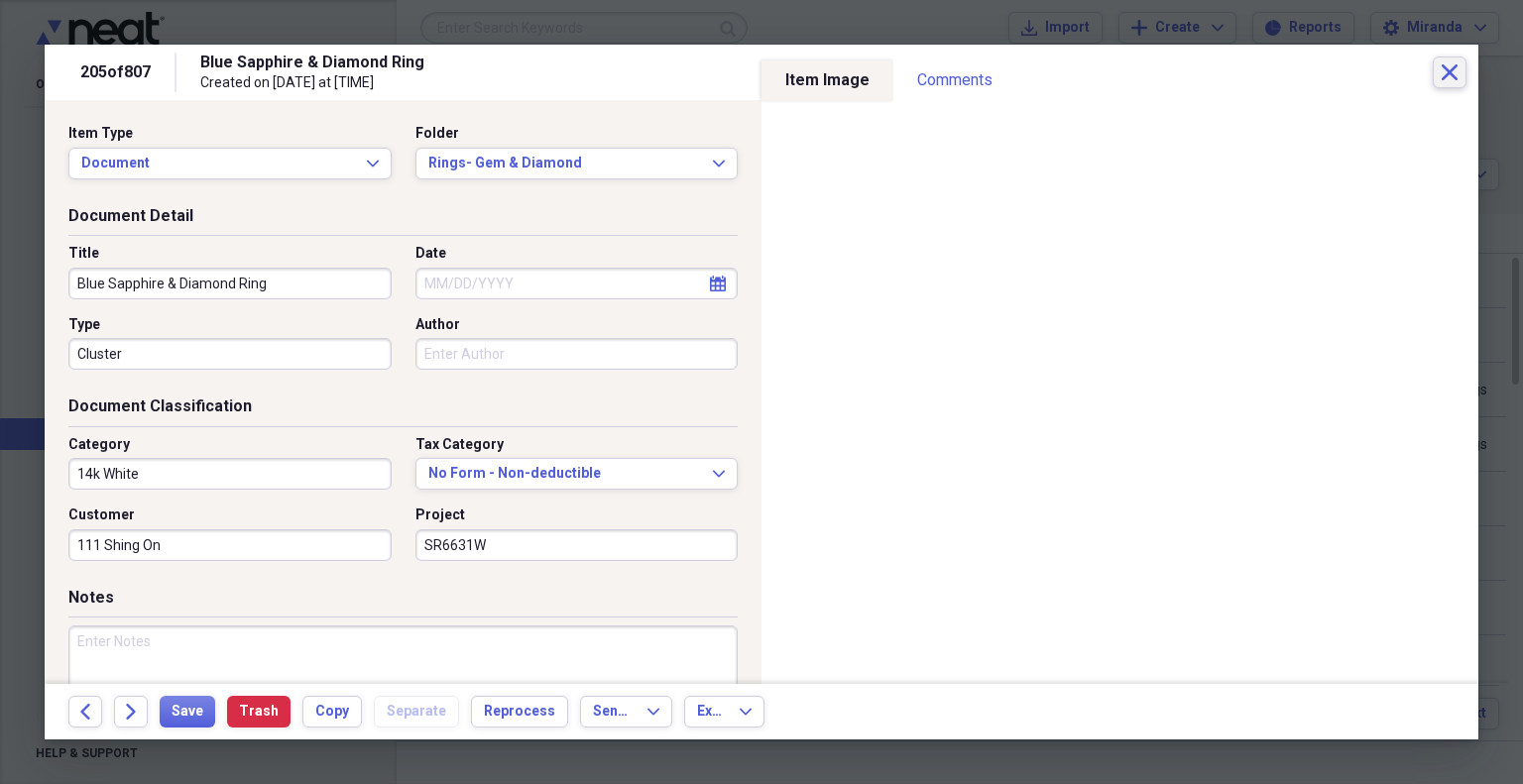 click on "Close" 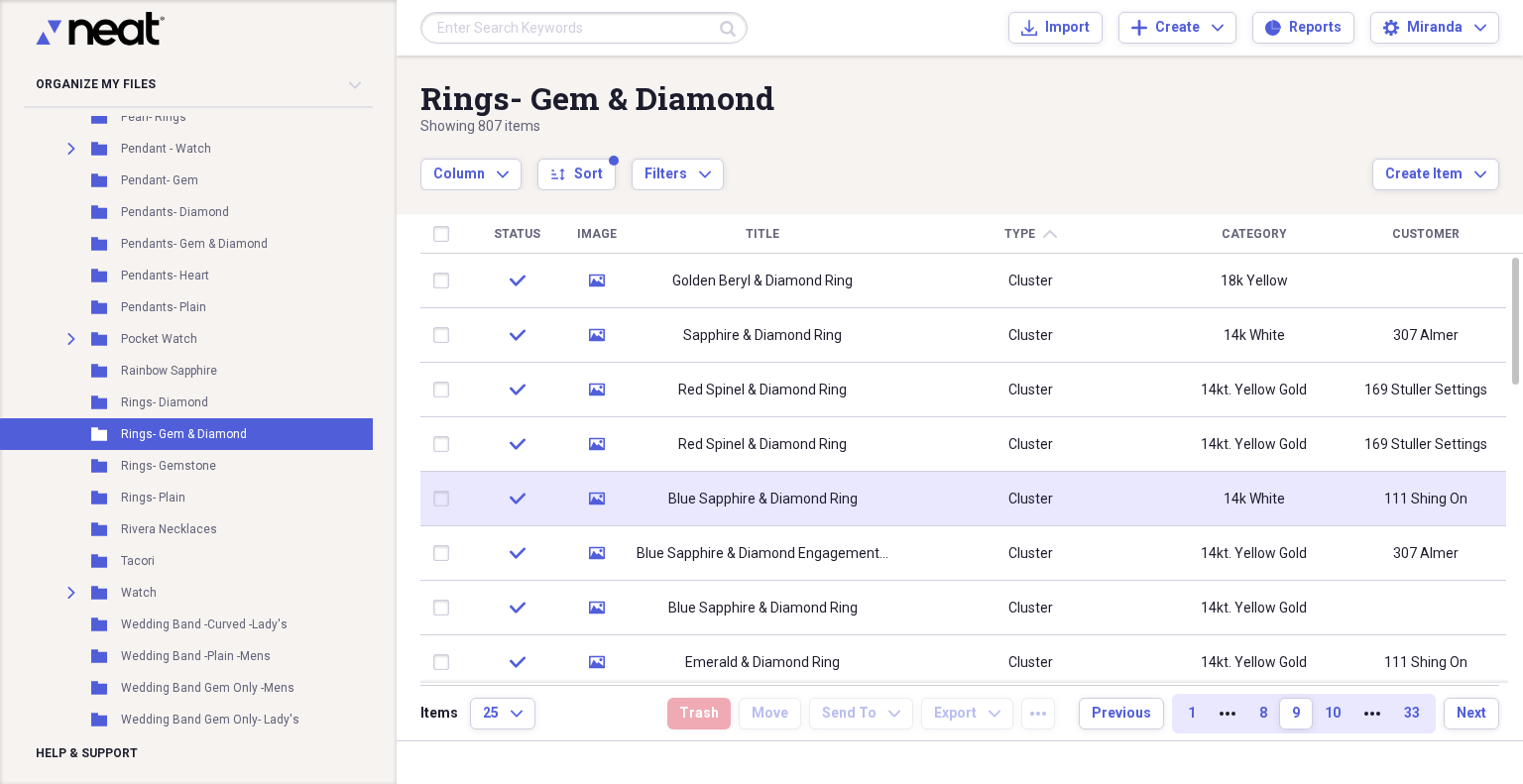 click 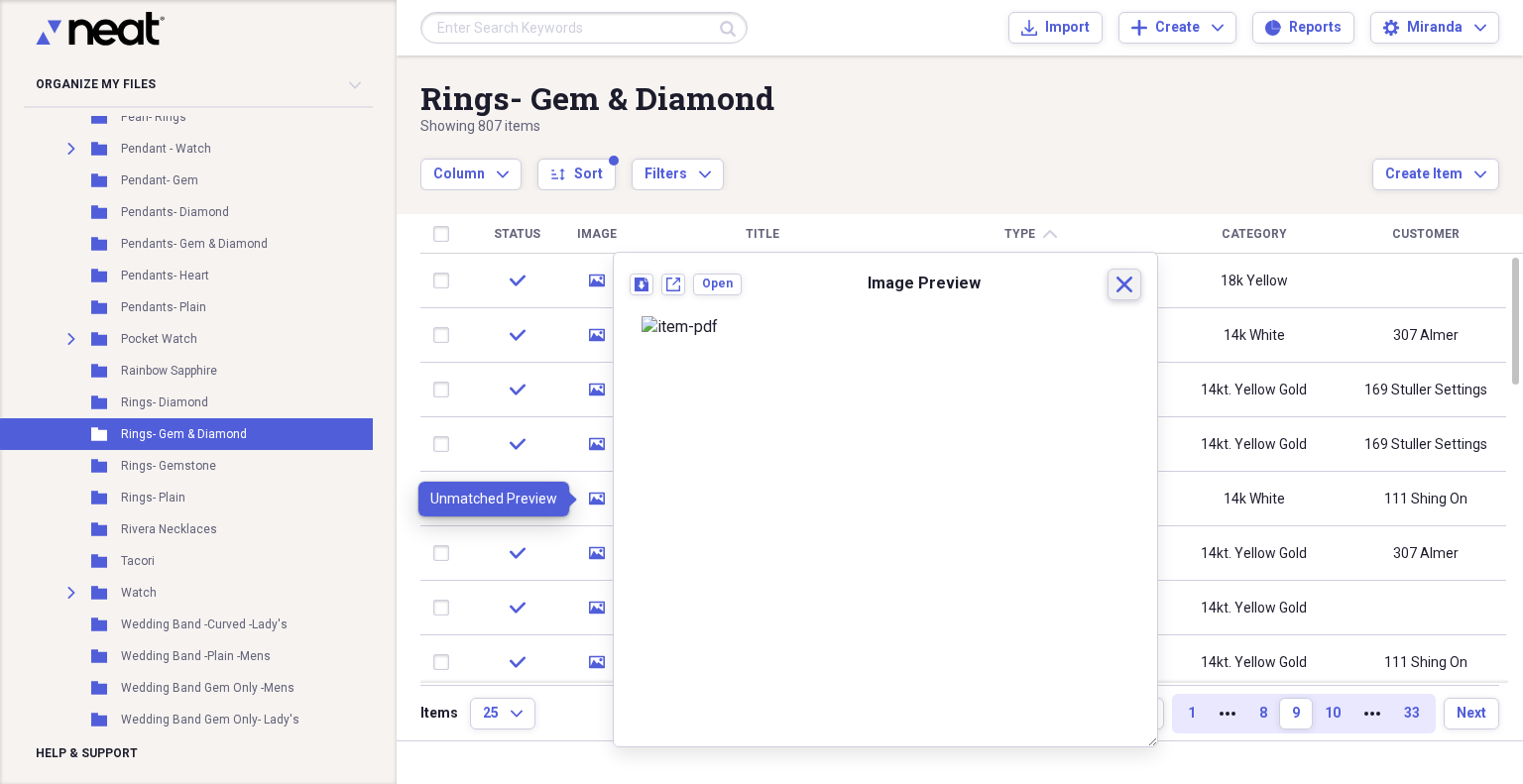 click on "Close" 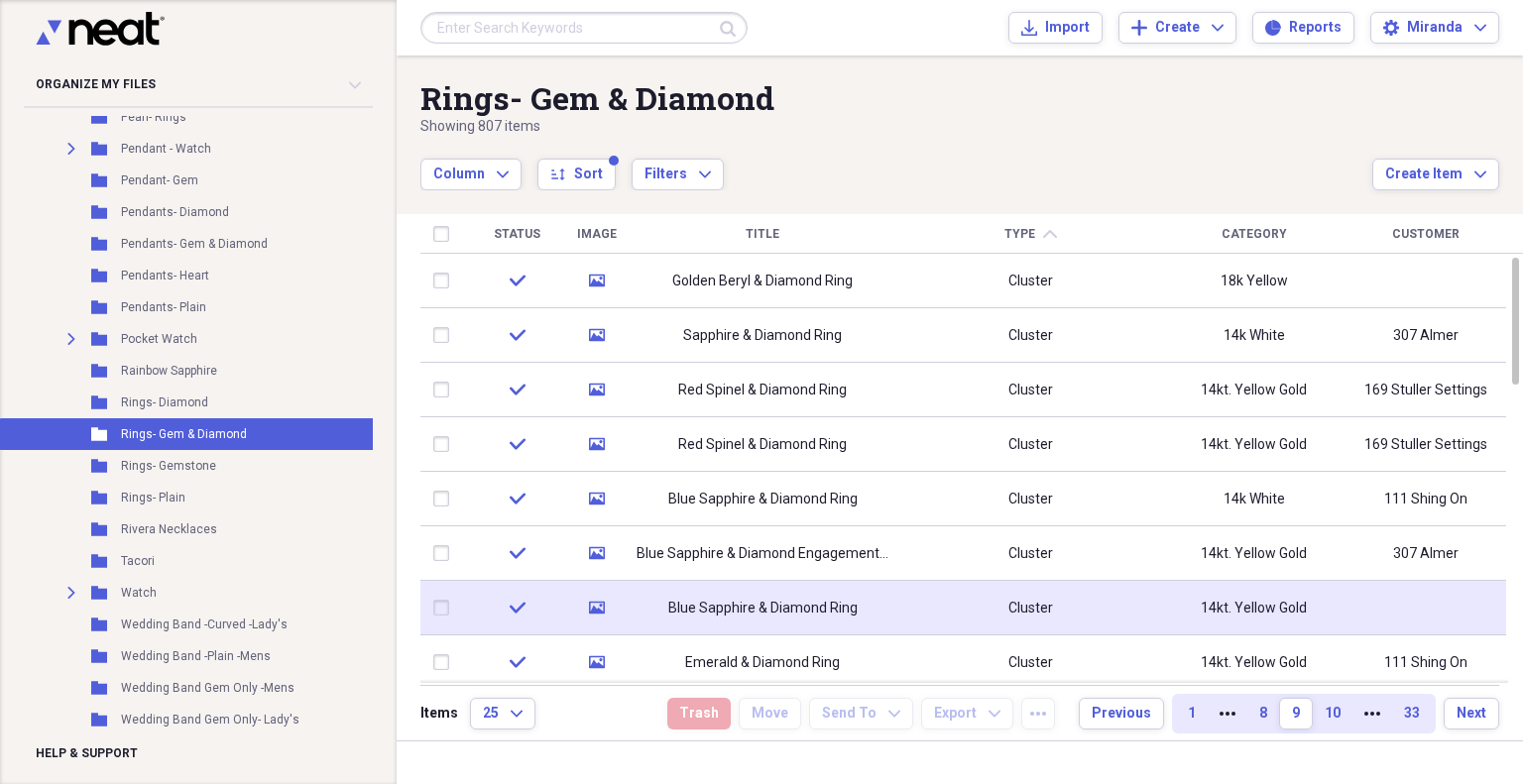 click 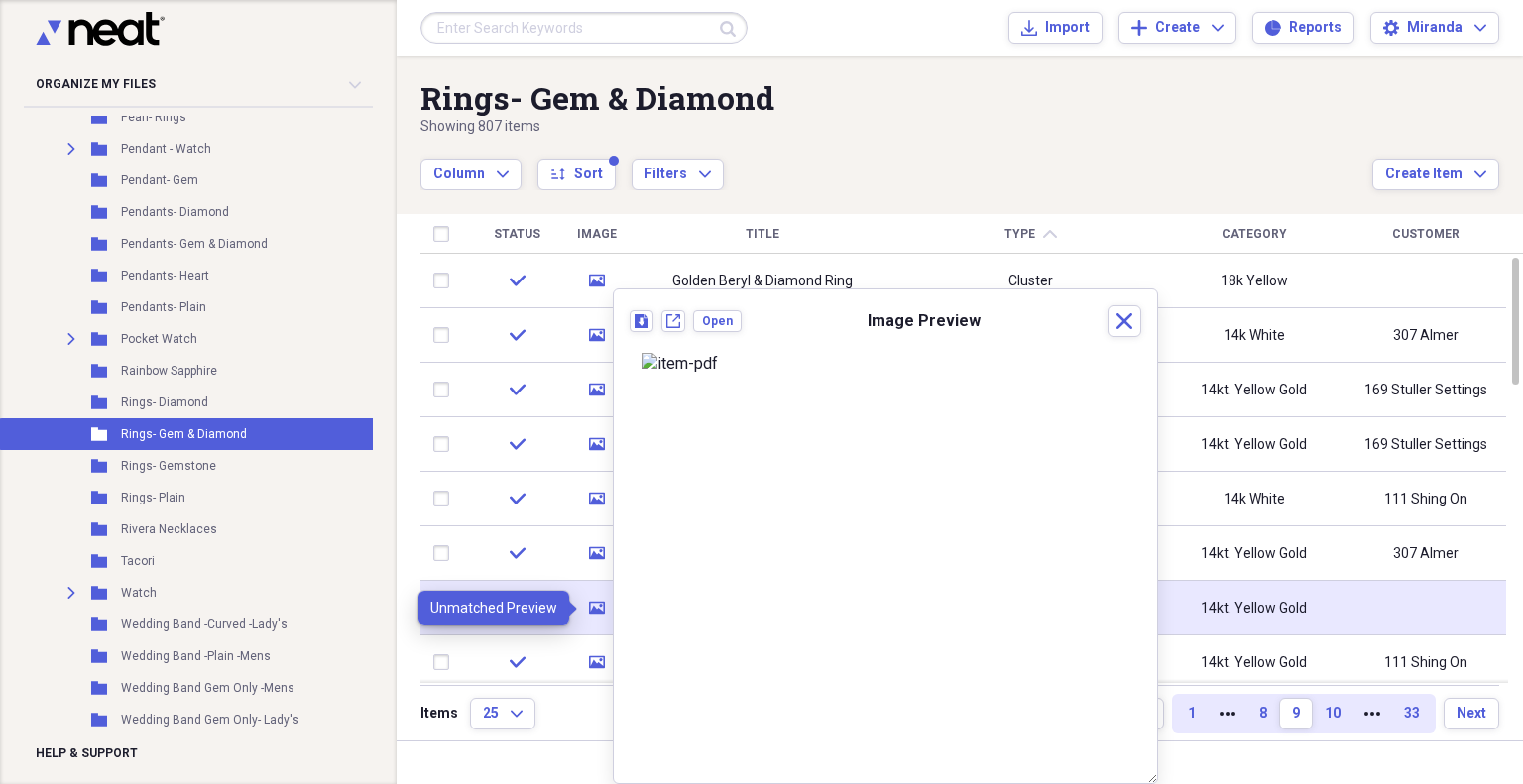 click on "media" 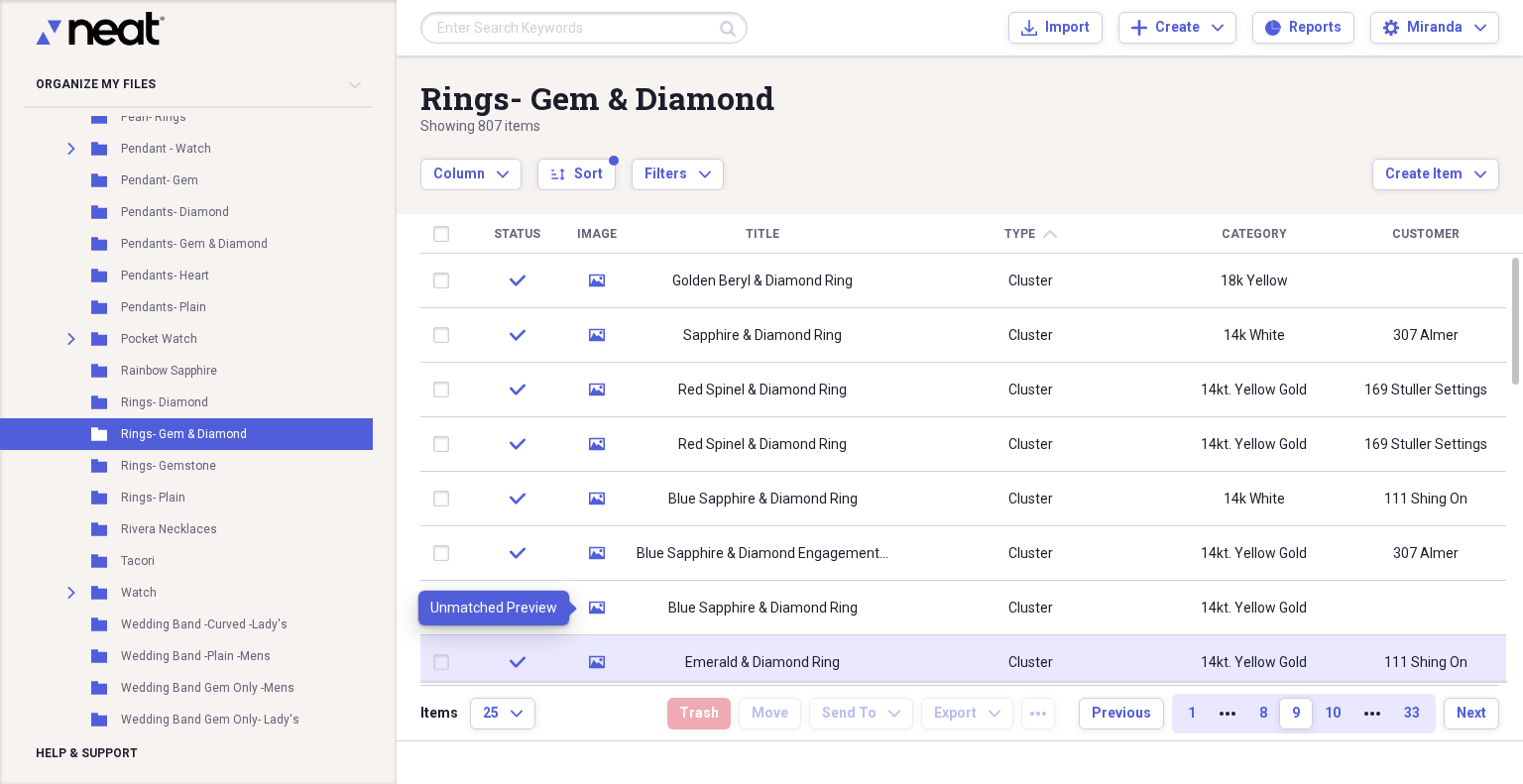 click on "media" 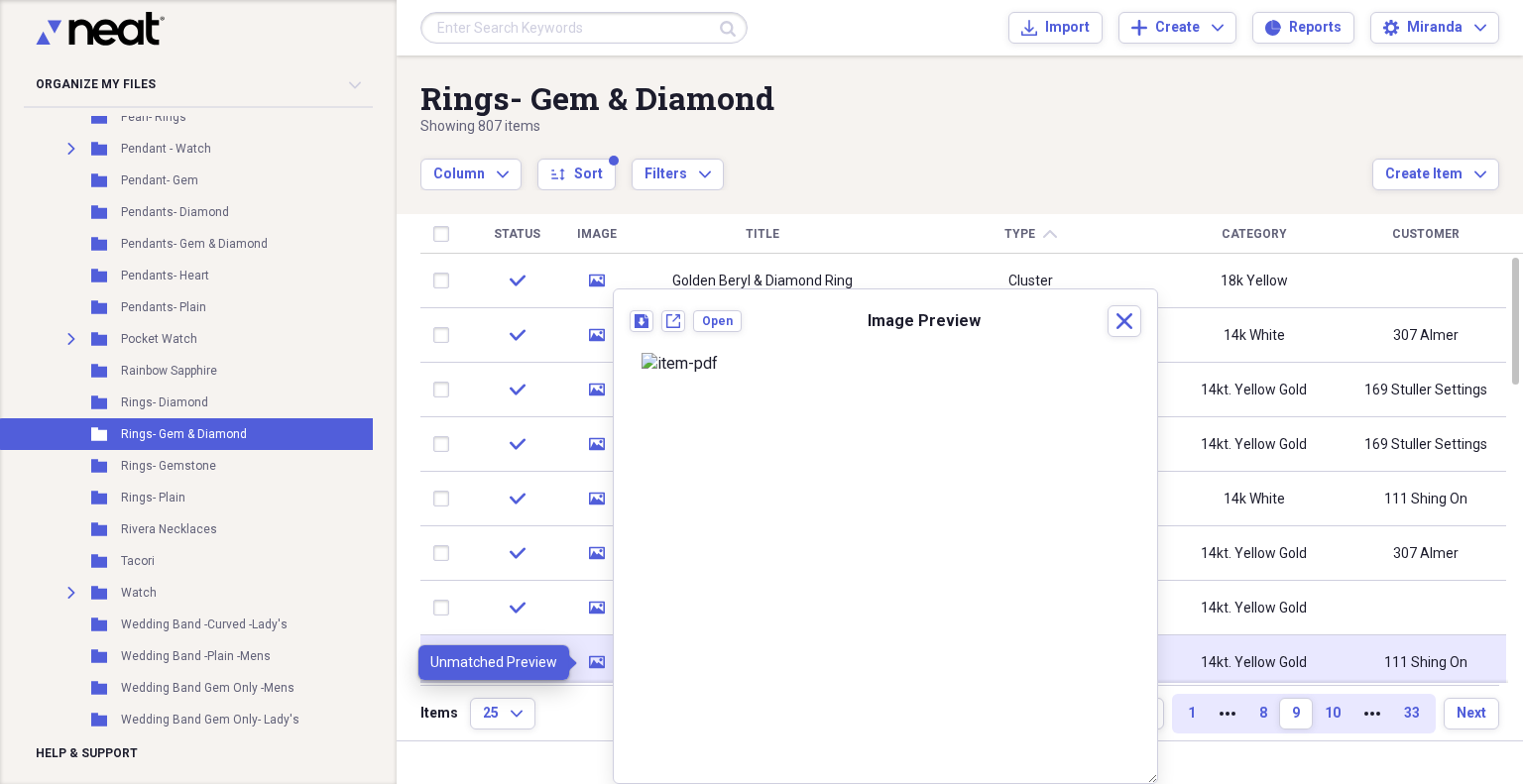 click on "media" 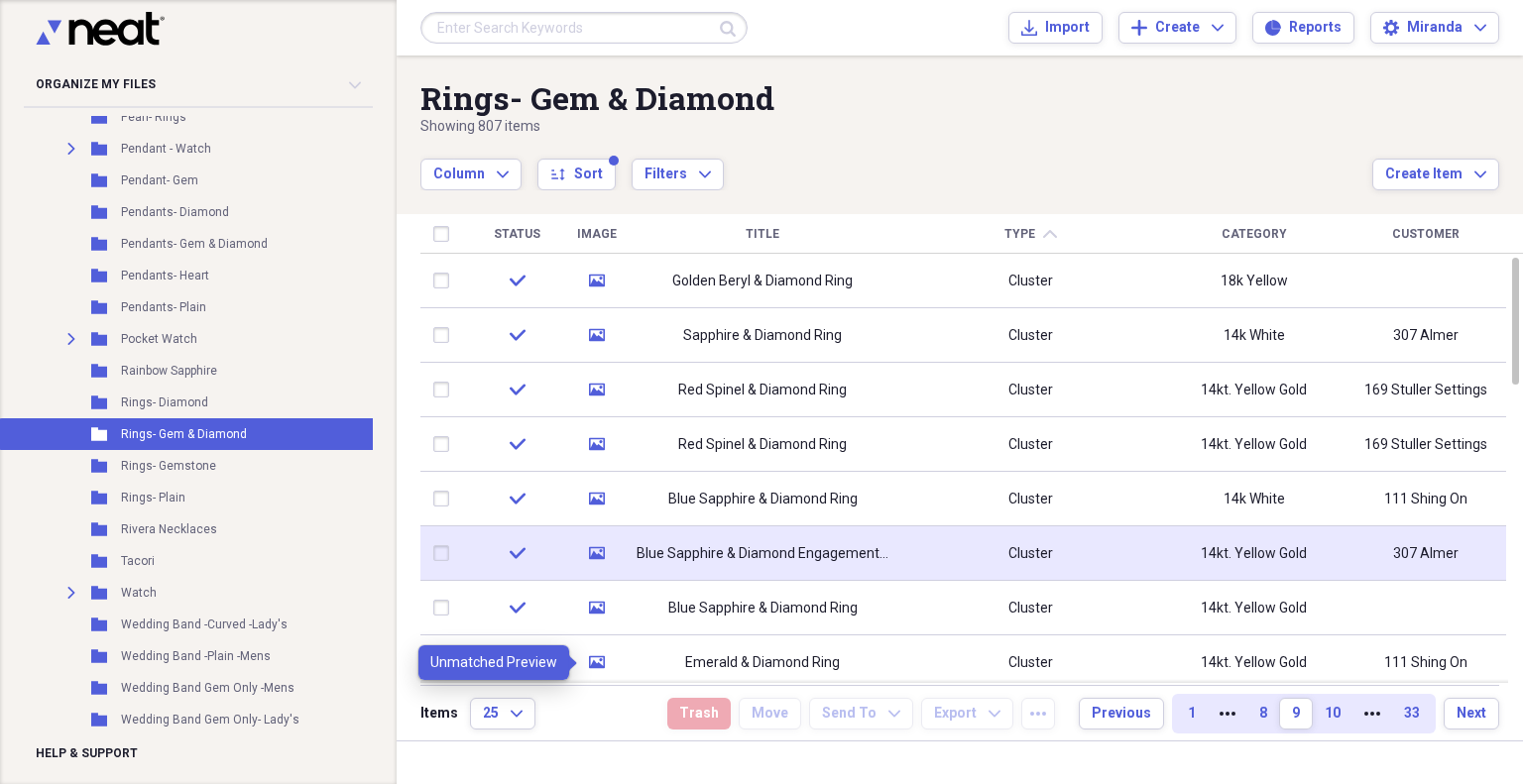 click on "media" 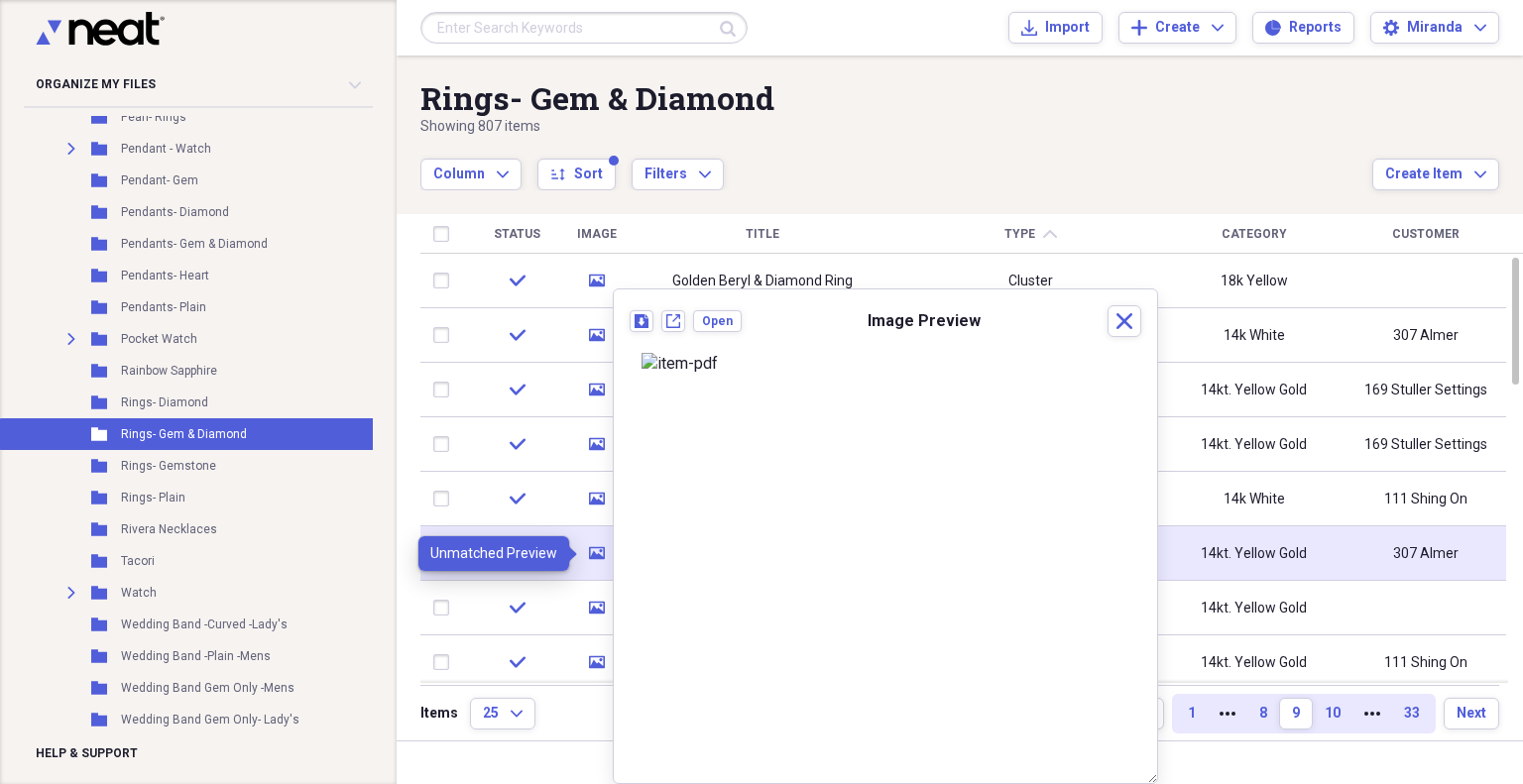 click on "media" 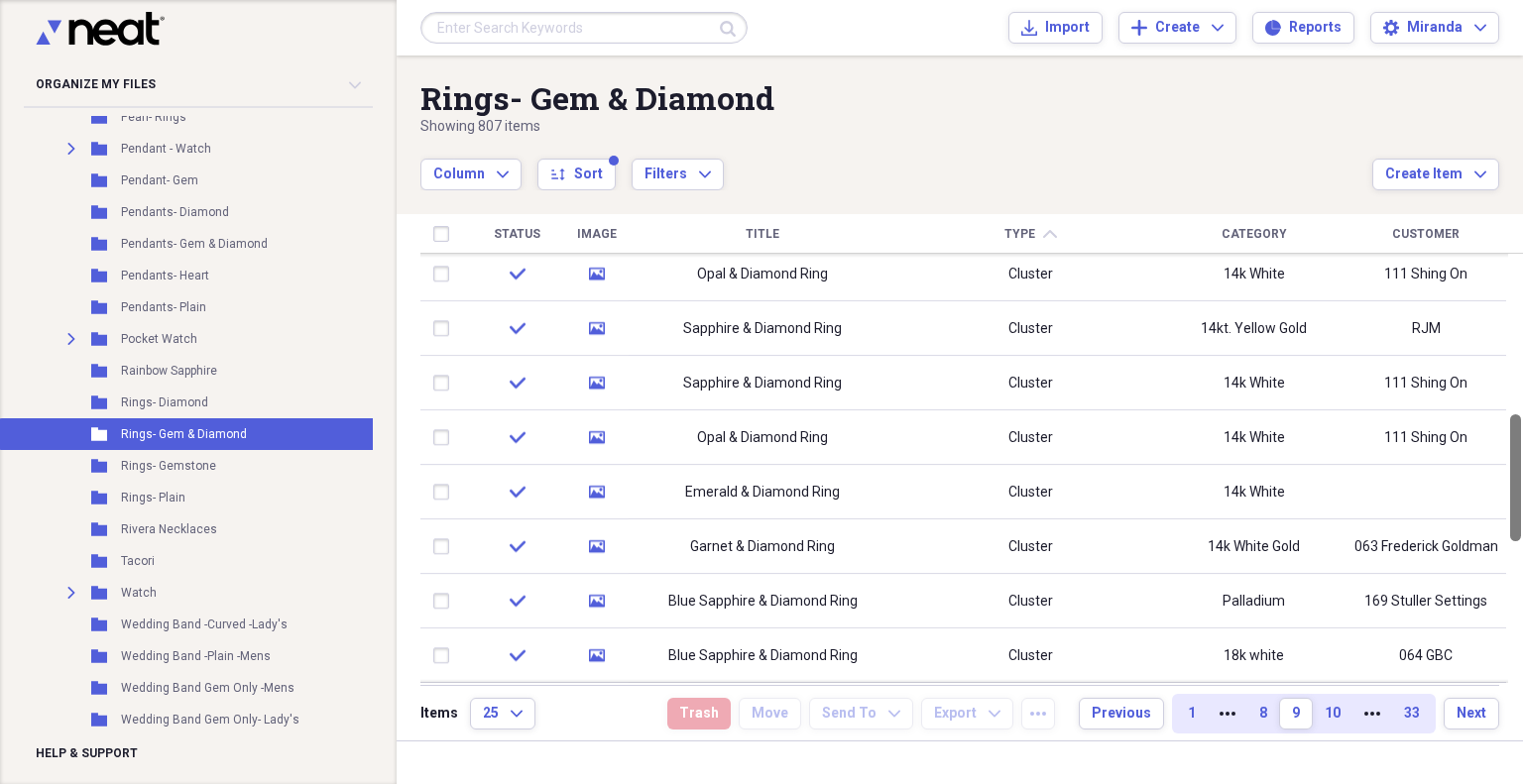 drag, startPoint x: 1516, startPoint y: 374, endPoint x: 1522, endPoint y: 523, distance: 149.12076 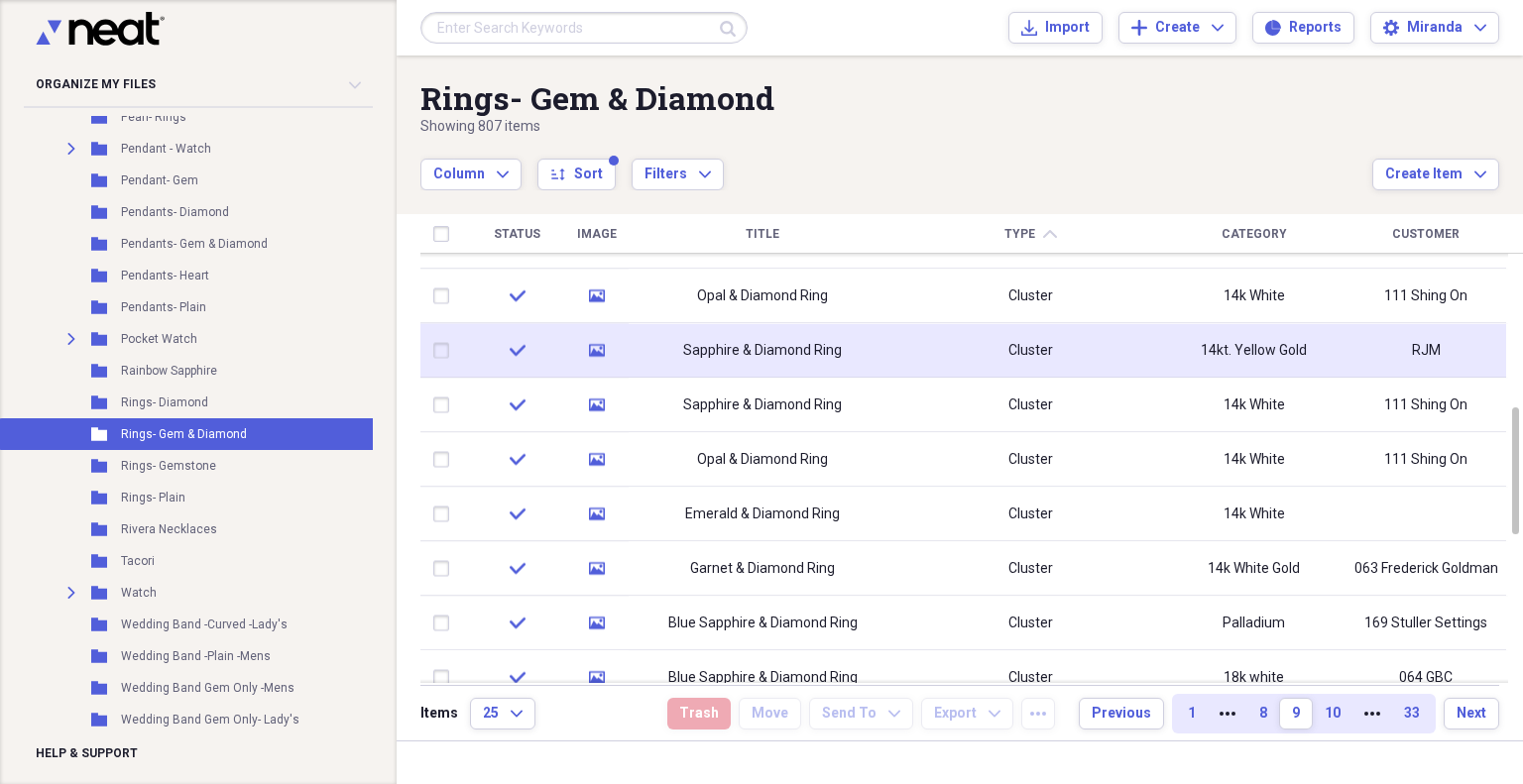 click 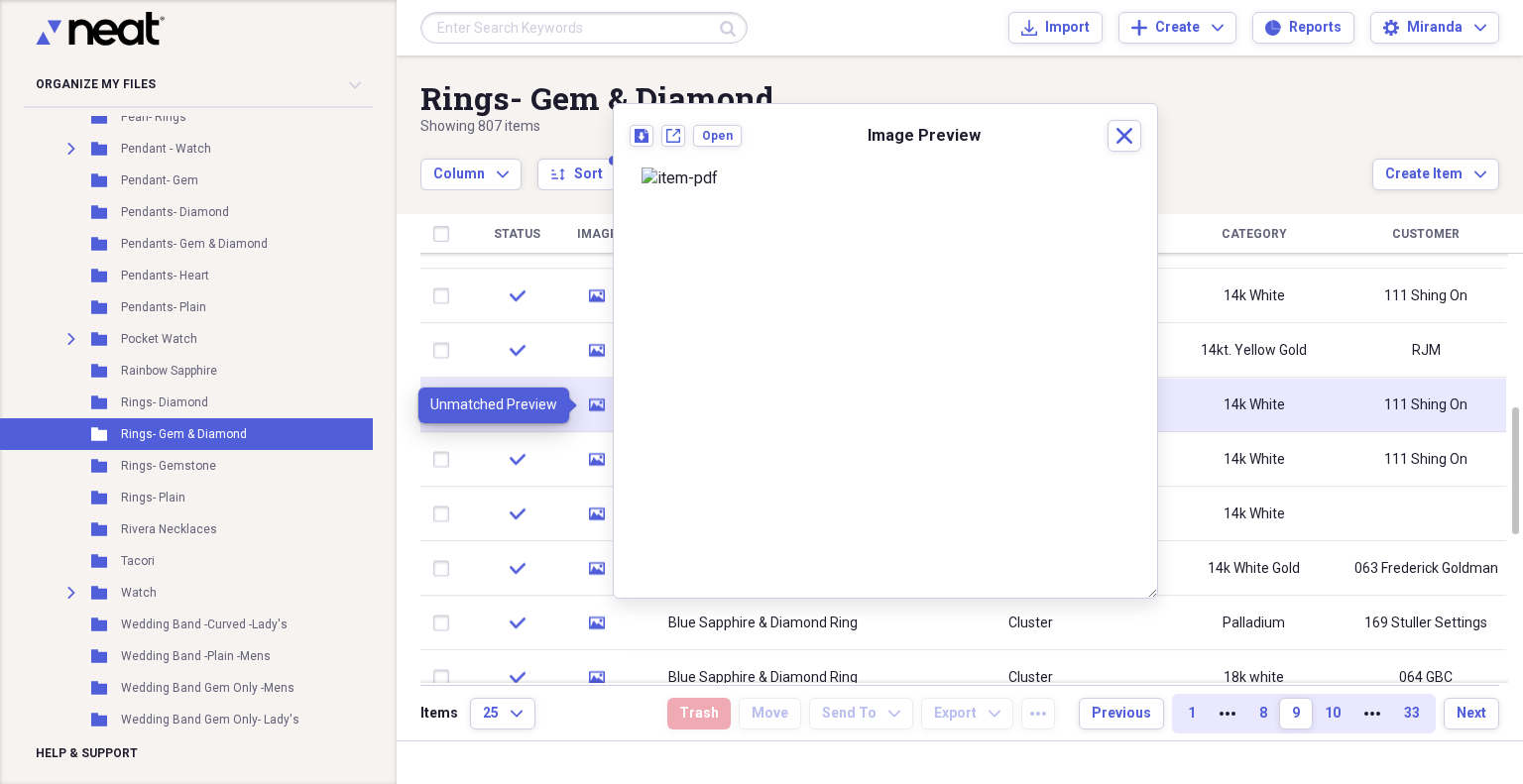 click 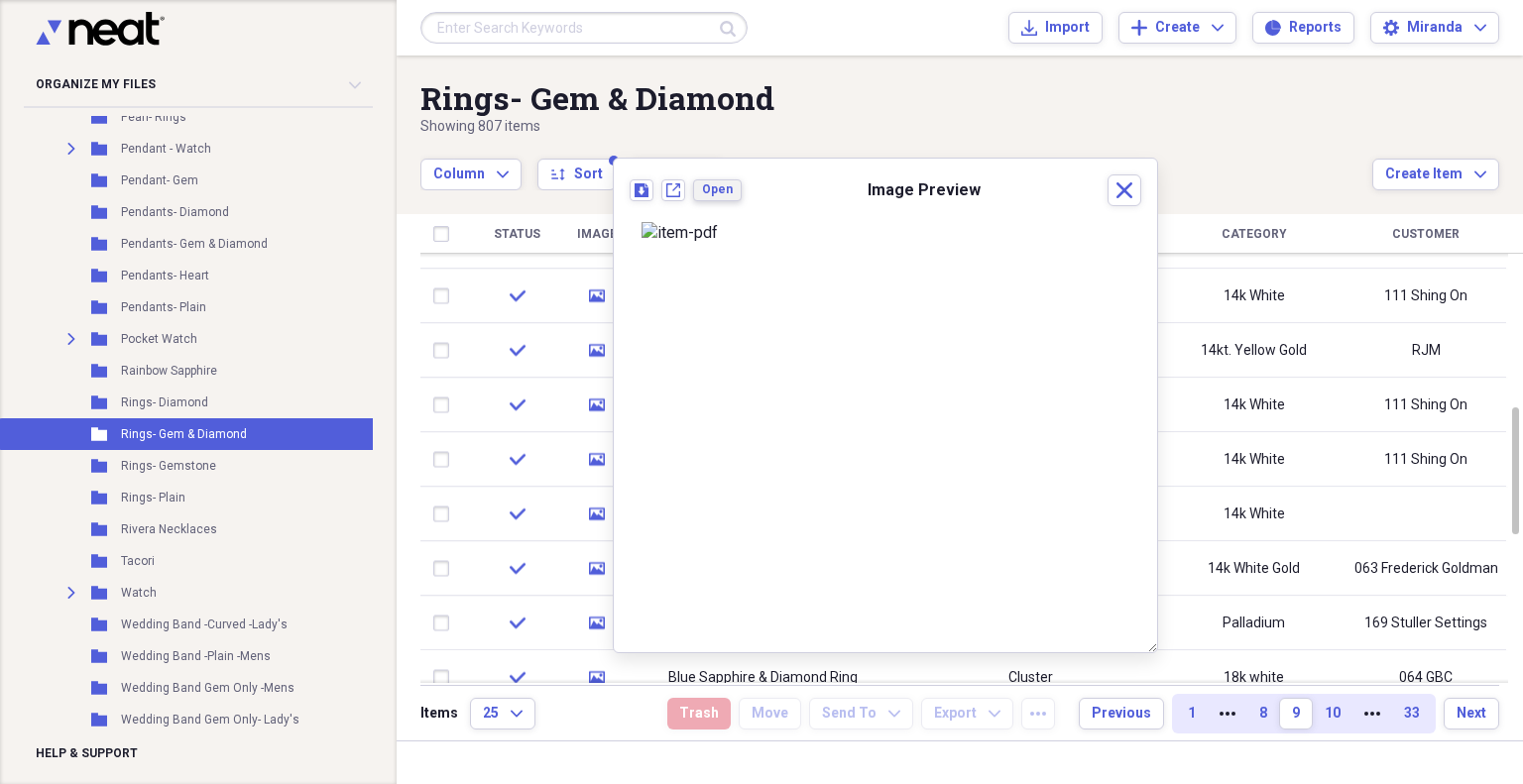 click on "Open" at bounding box center (717, 189) 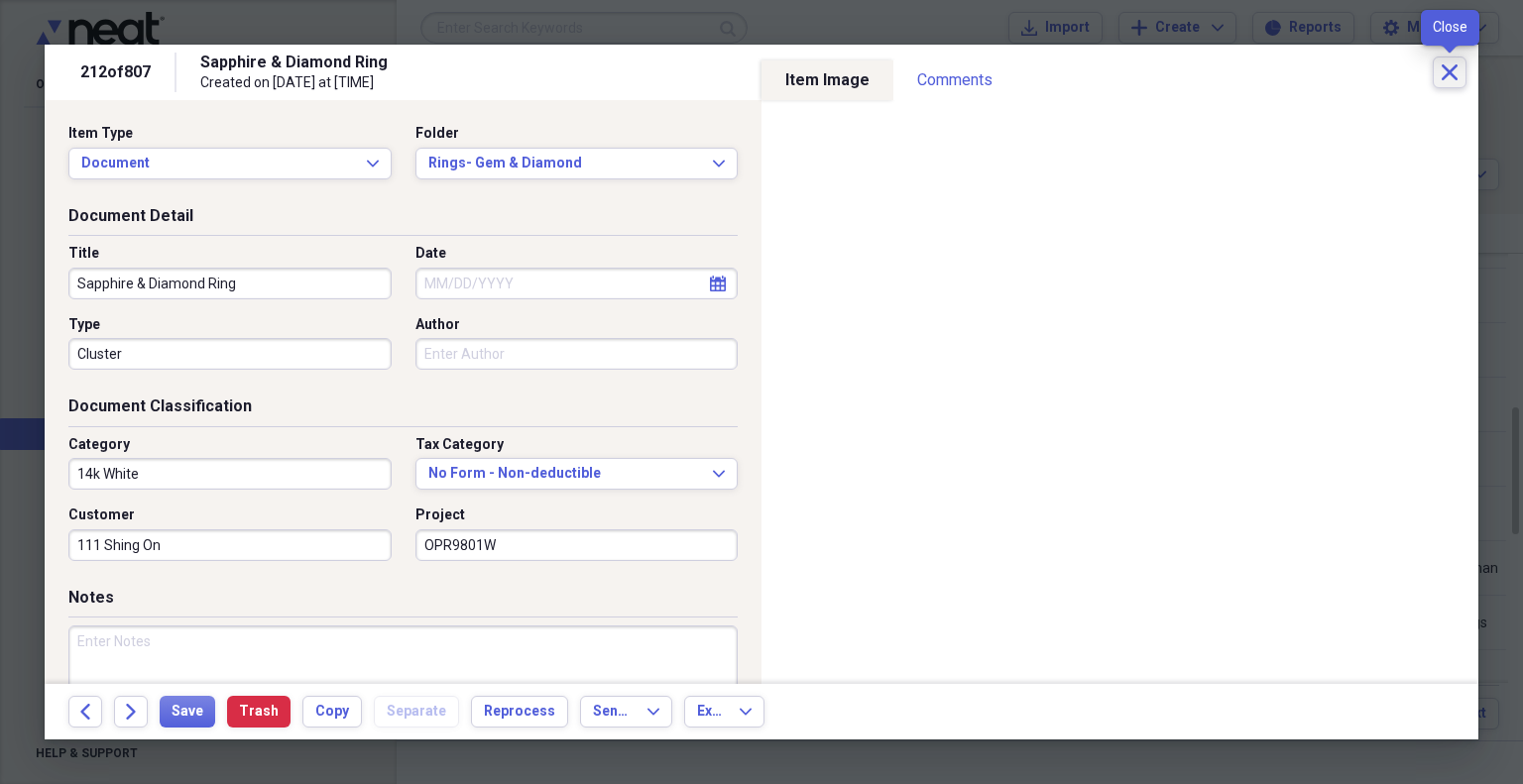 click 